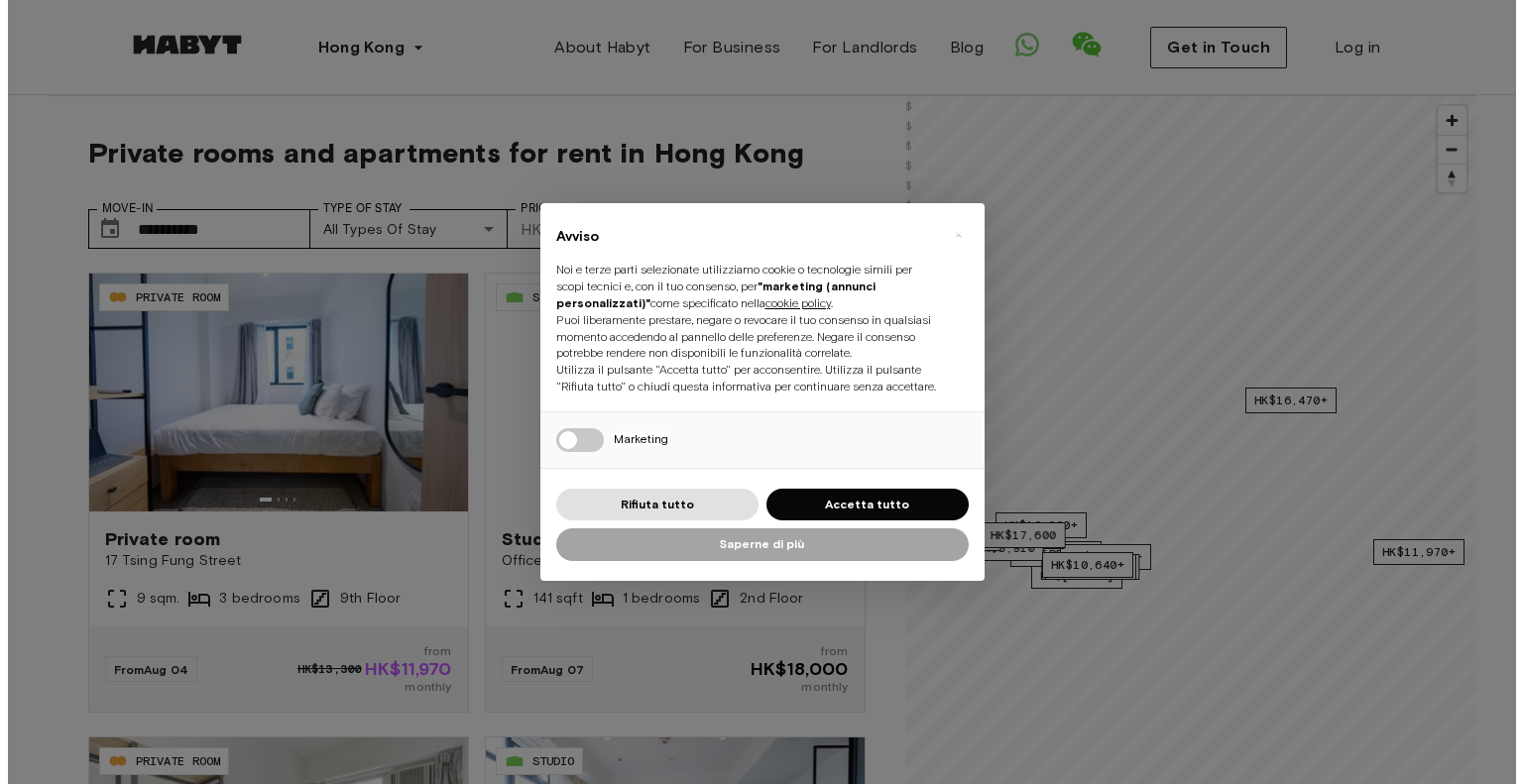 scroll, scrollTop: 0, scrollLeft: 0, axis: both 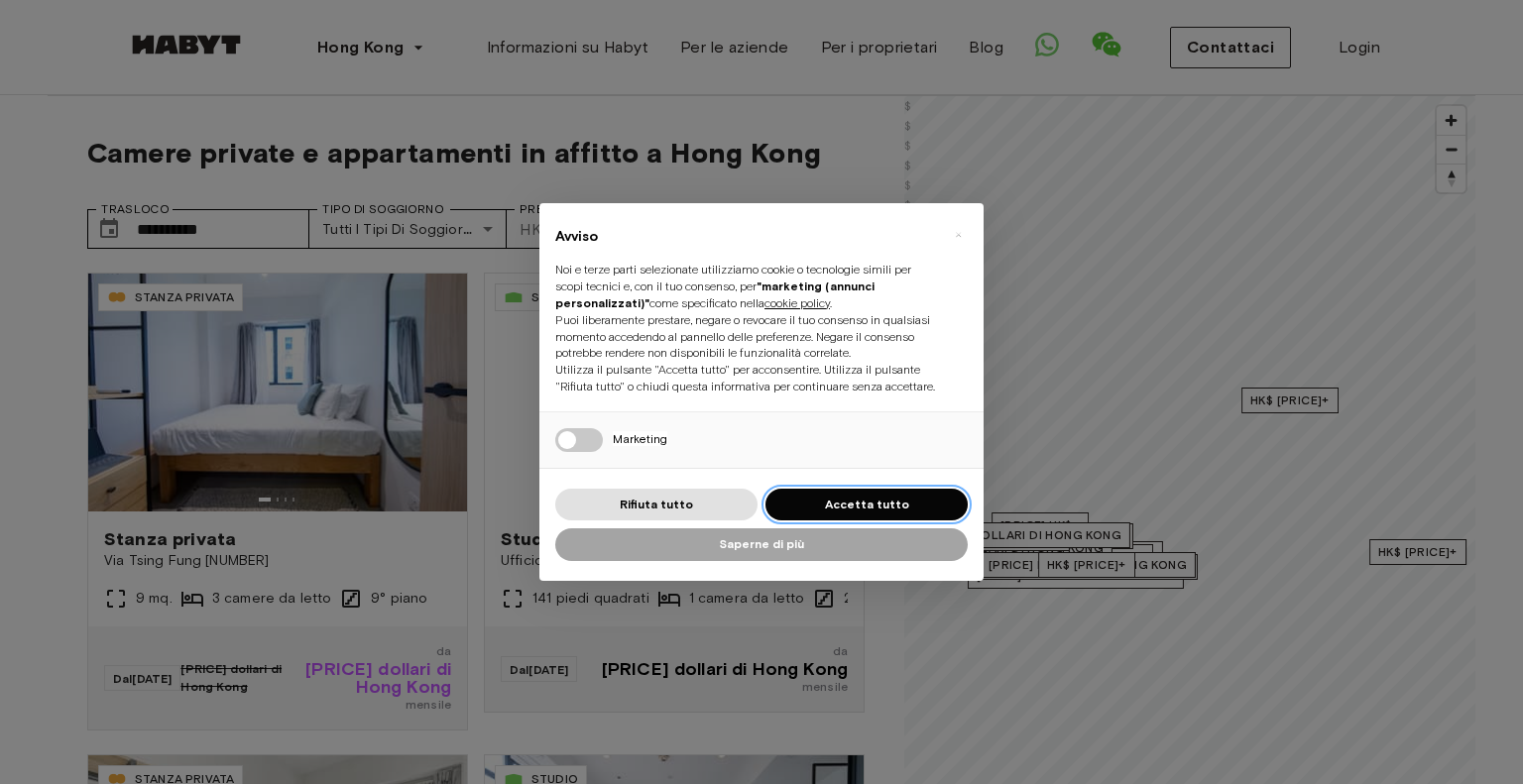 click on "Accetta tutto" at bounding box center (867, 504) 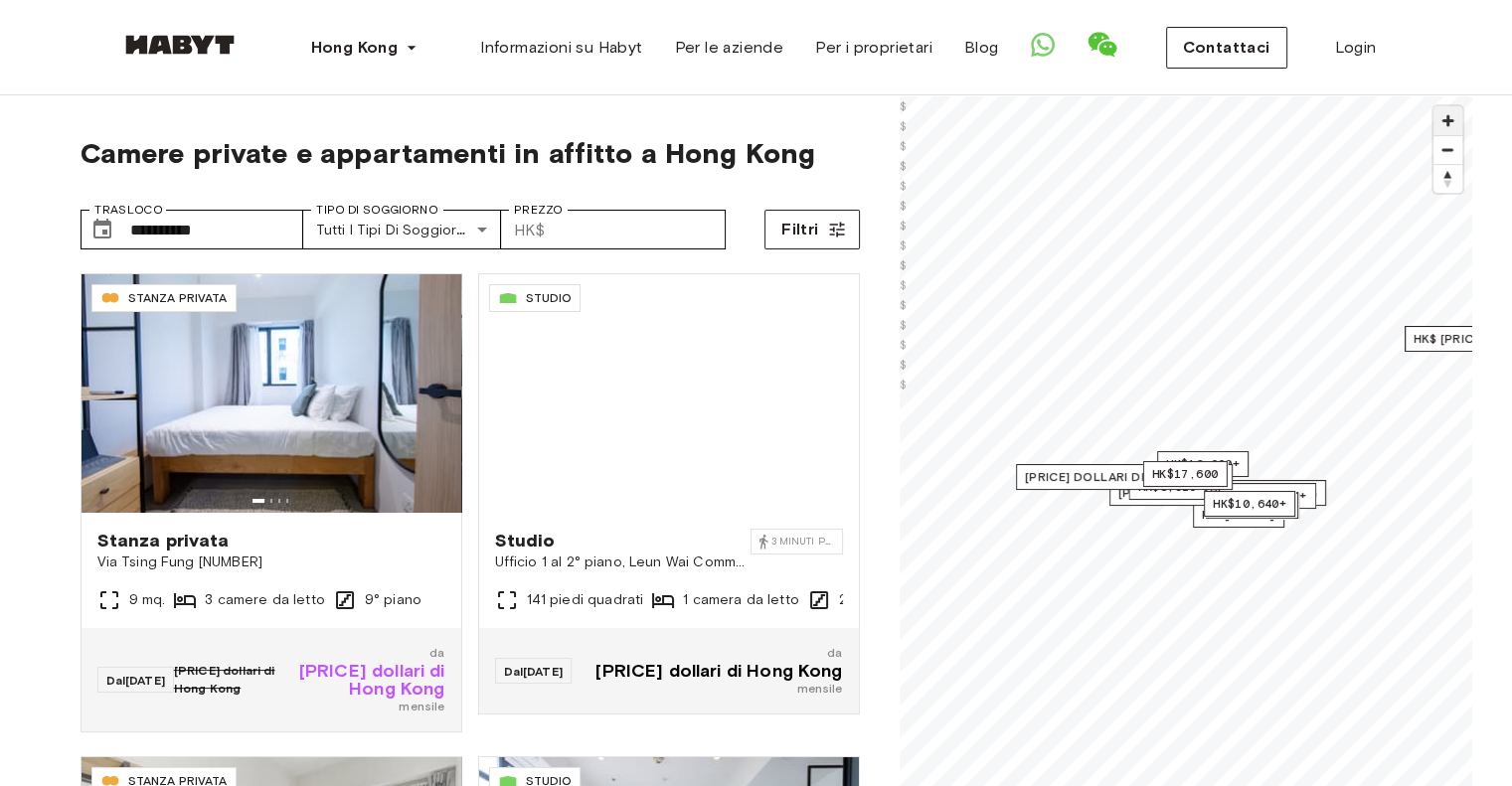 click at bounding box center [1447, 120] 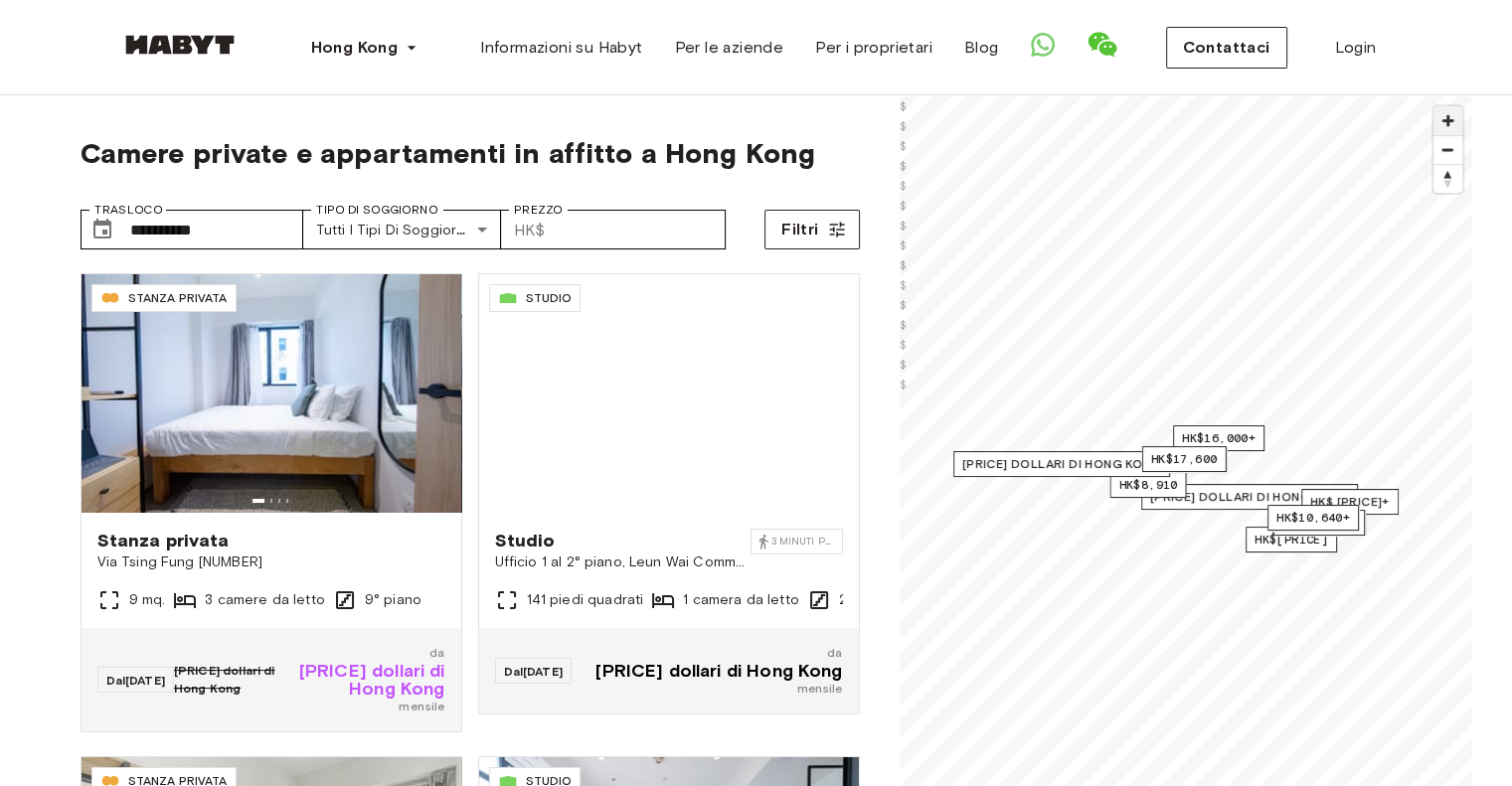 click at bounding box center (1447, 120) 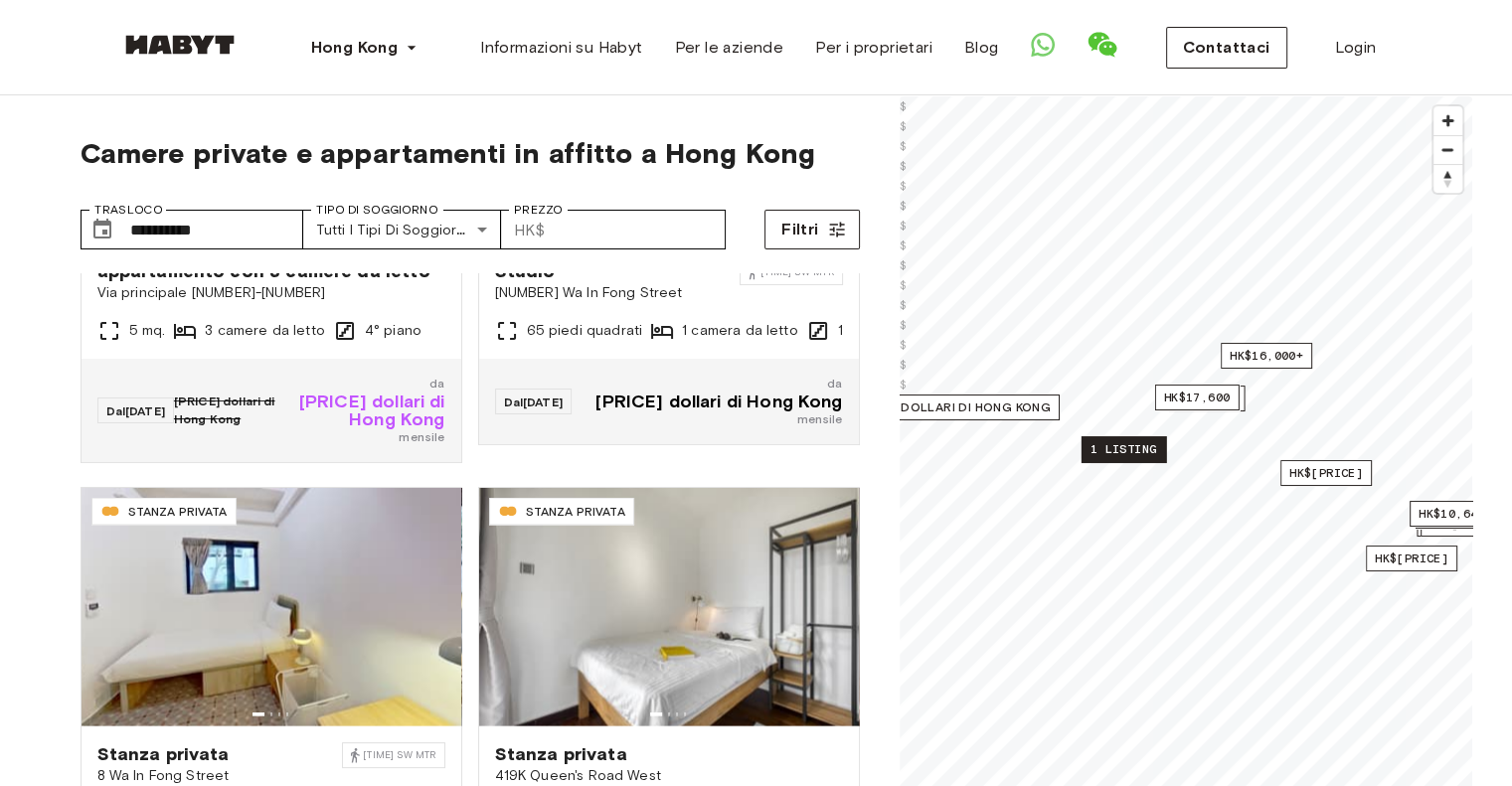 scroll, scrollTop: 4143, scrollLeft: 0, axis: vertical 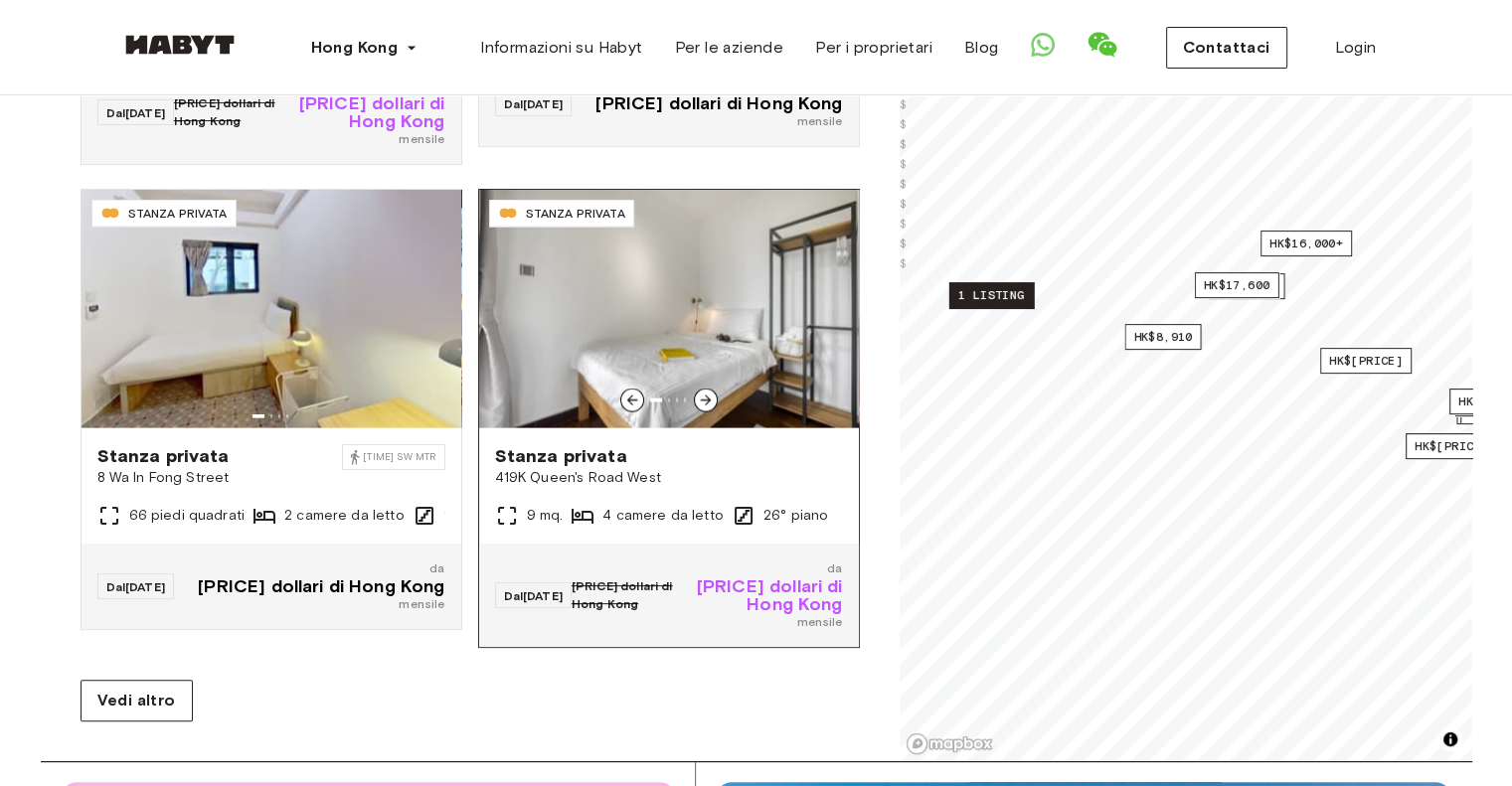 click 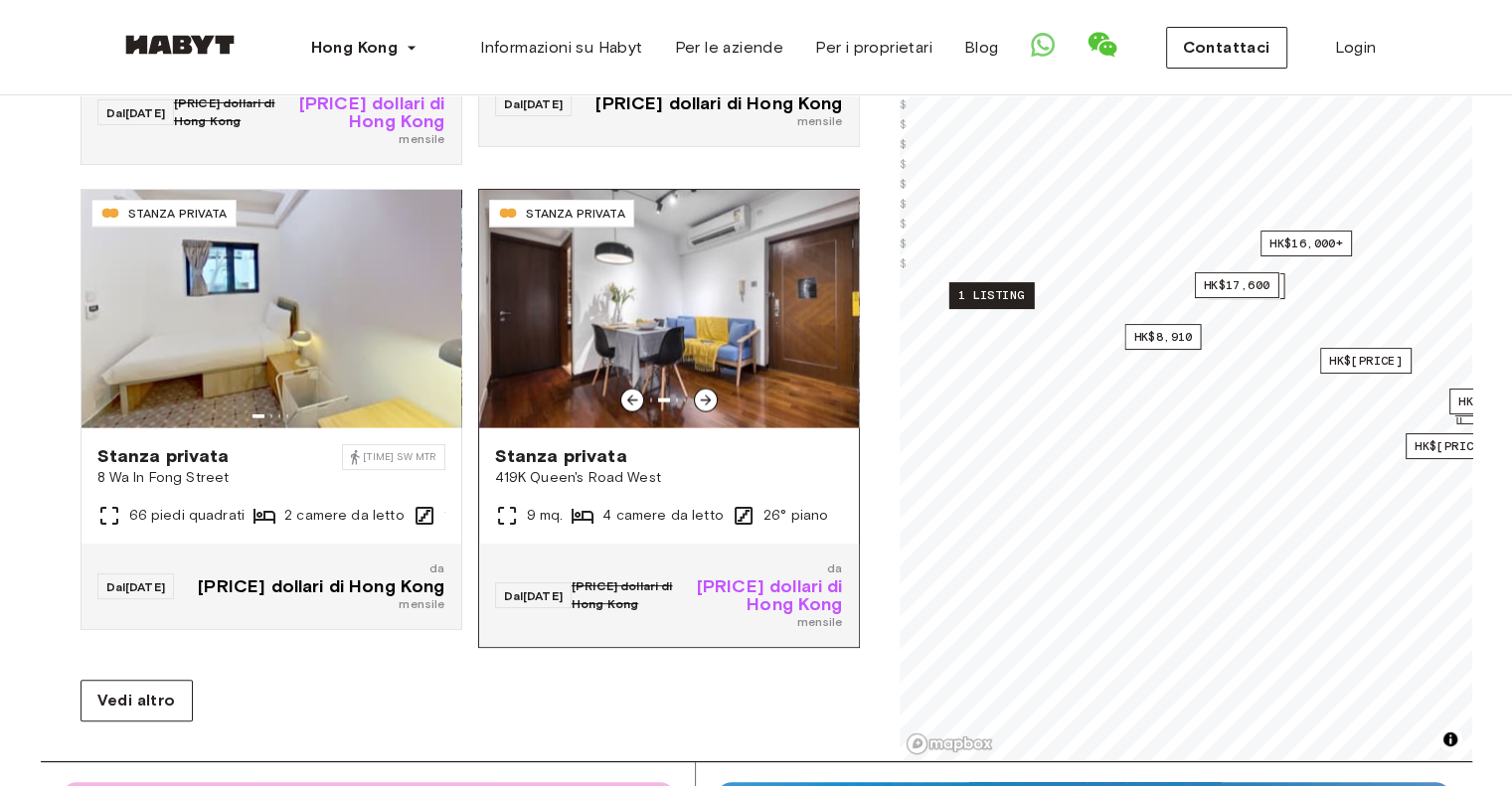 click 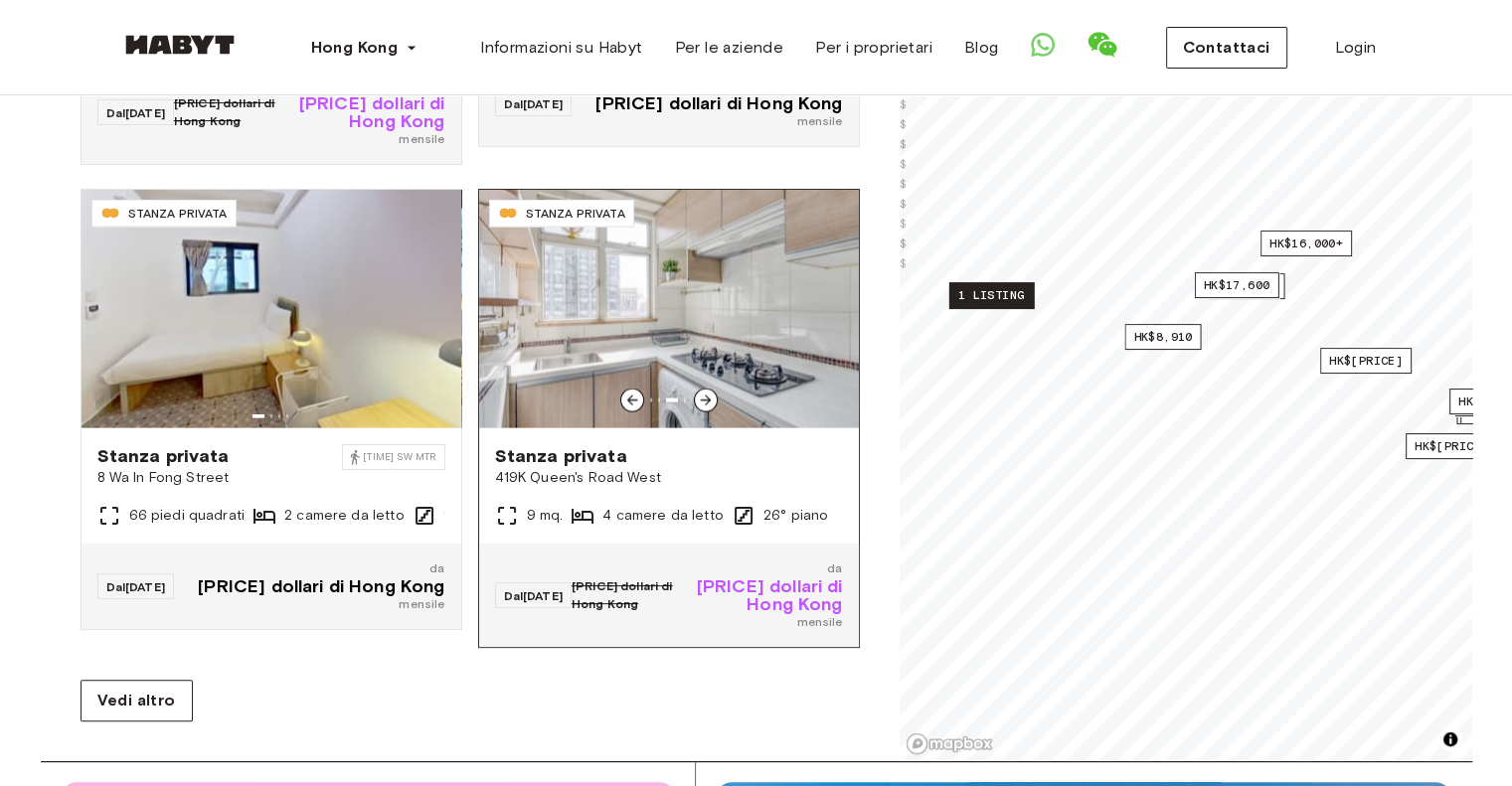 click 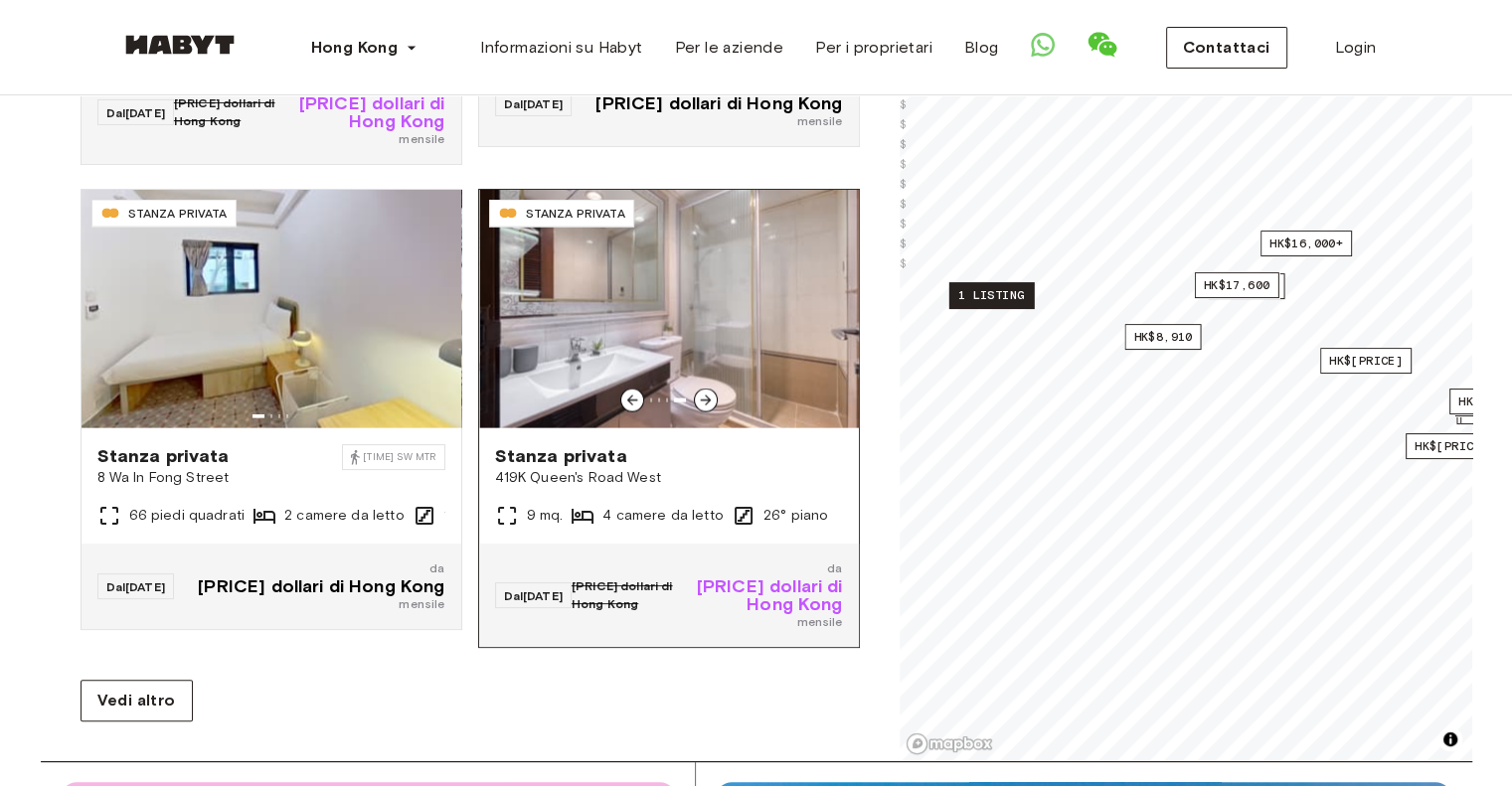 click 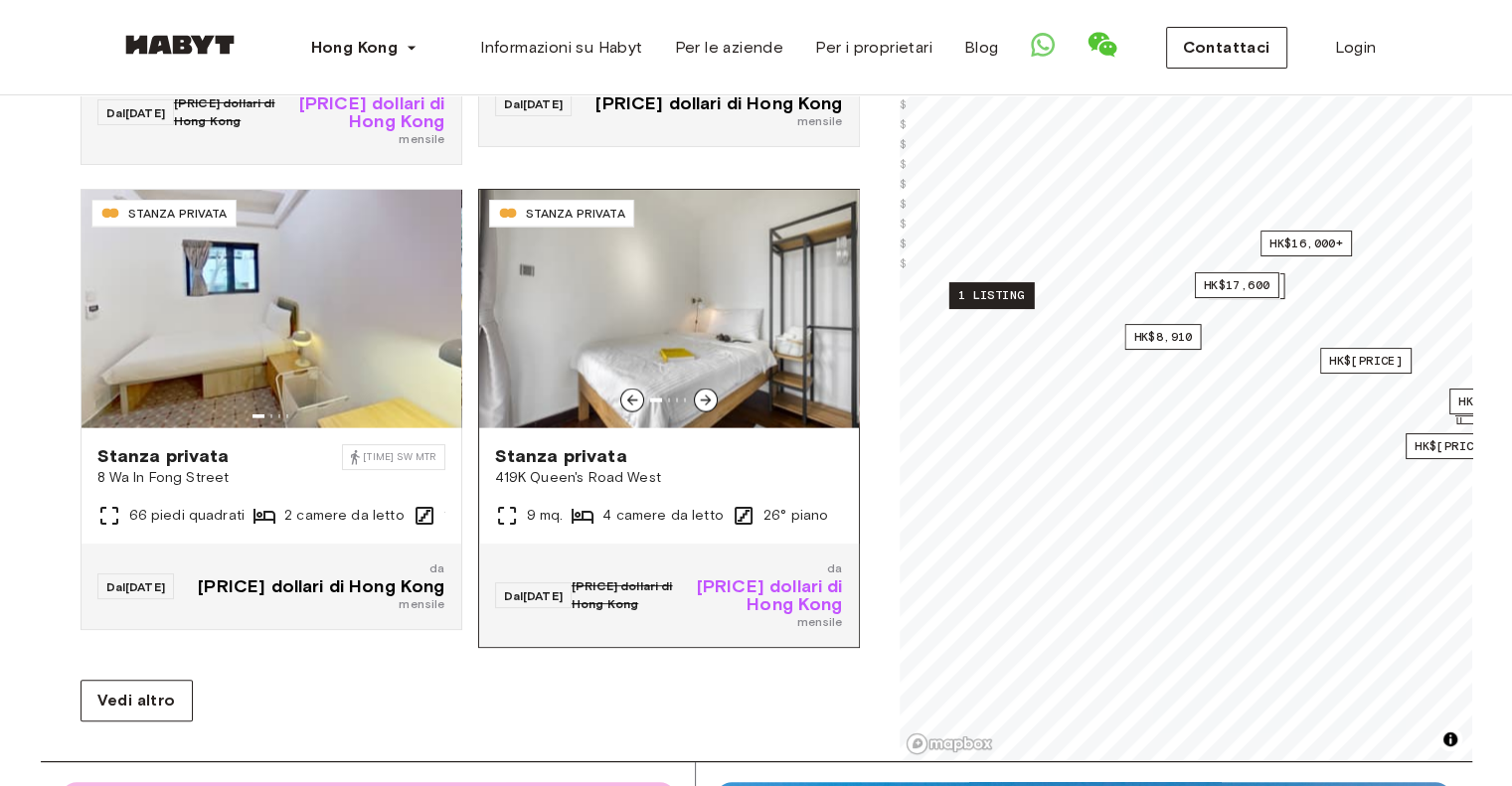 click 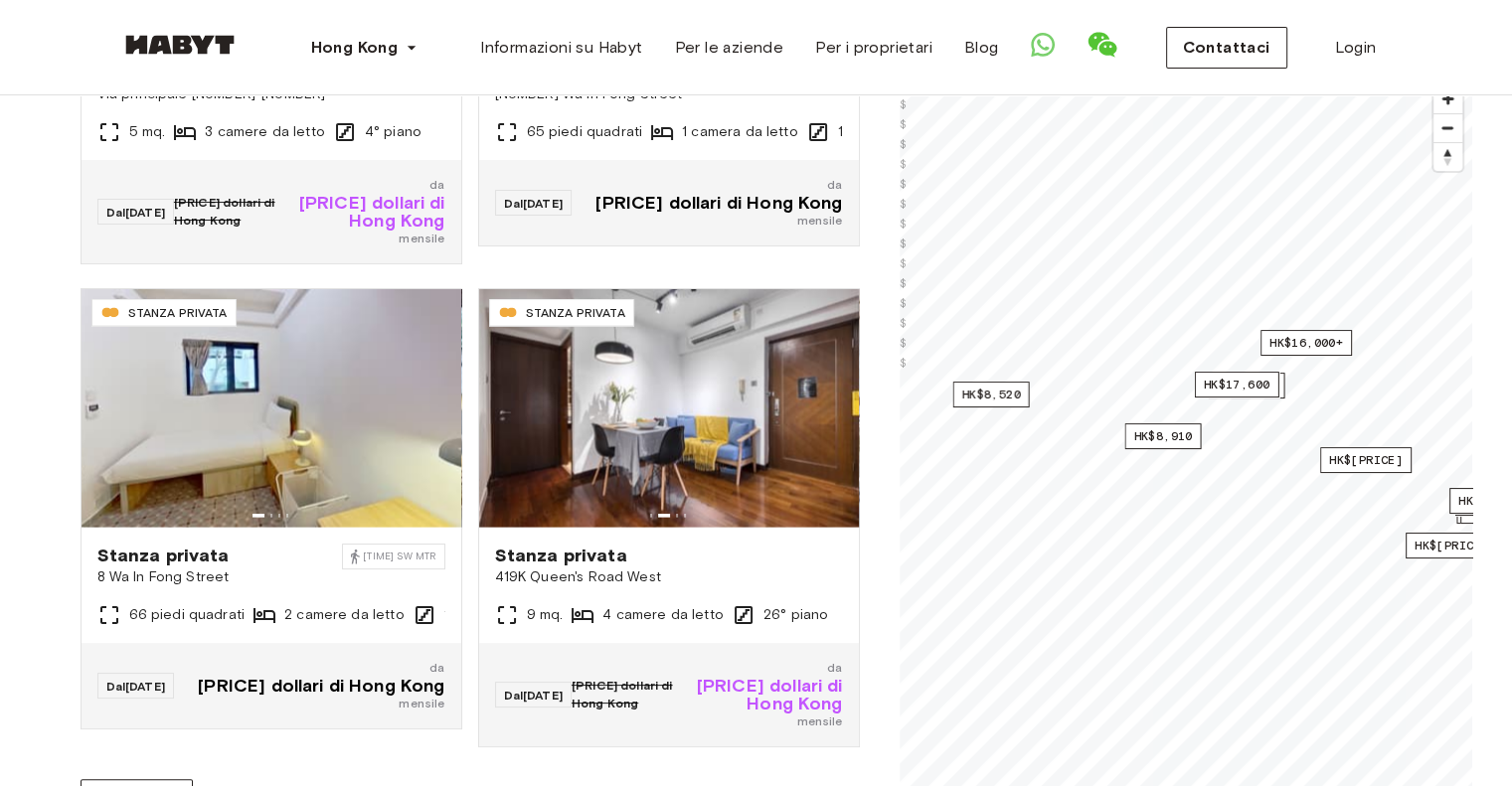 scroll, scrollTop: 199, scrollLeft: 0, axis: vertical 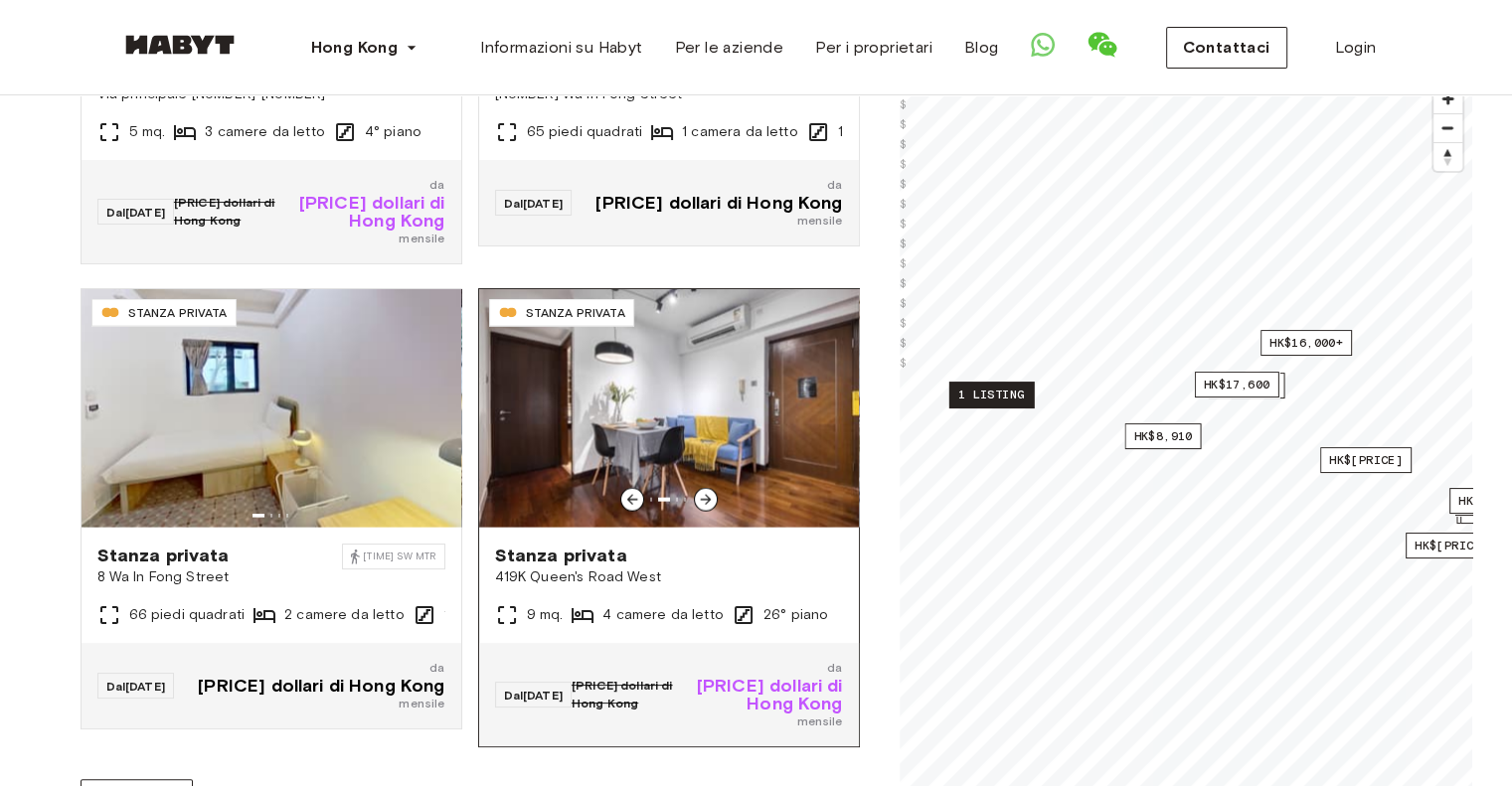 click at bounding box center [669, 408] 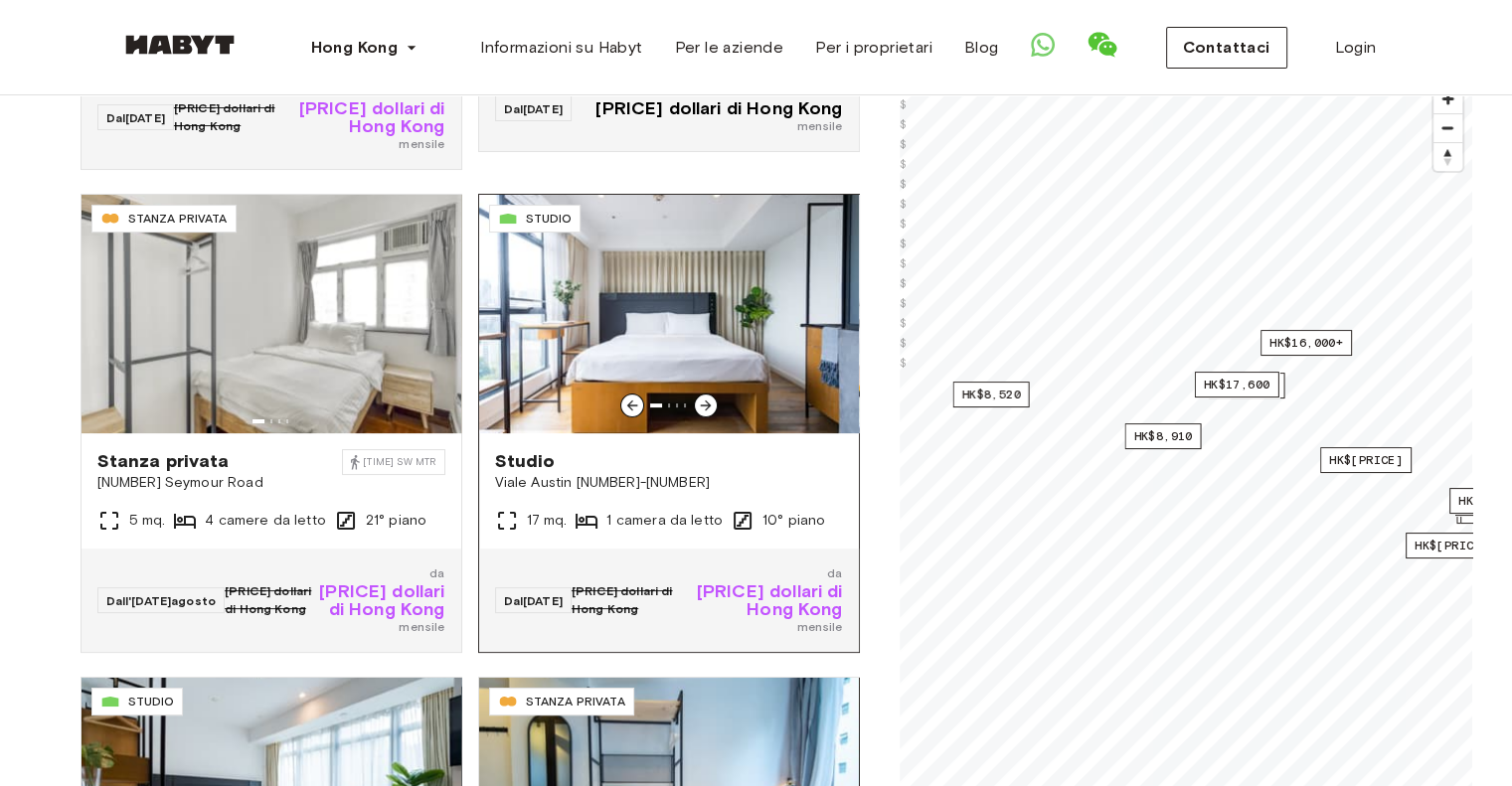 scroll, scrollTop: 397, scrollLeft: 0, axis: vertical 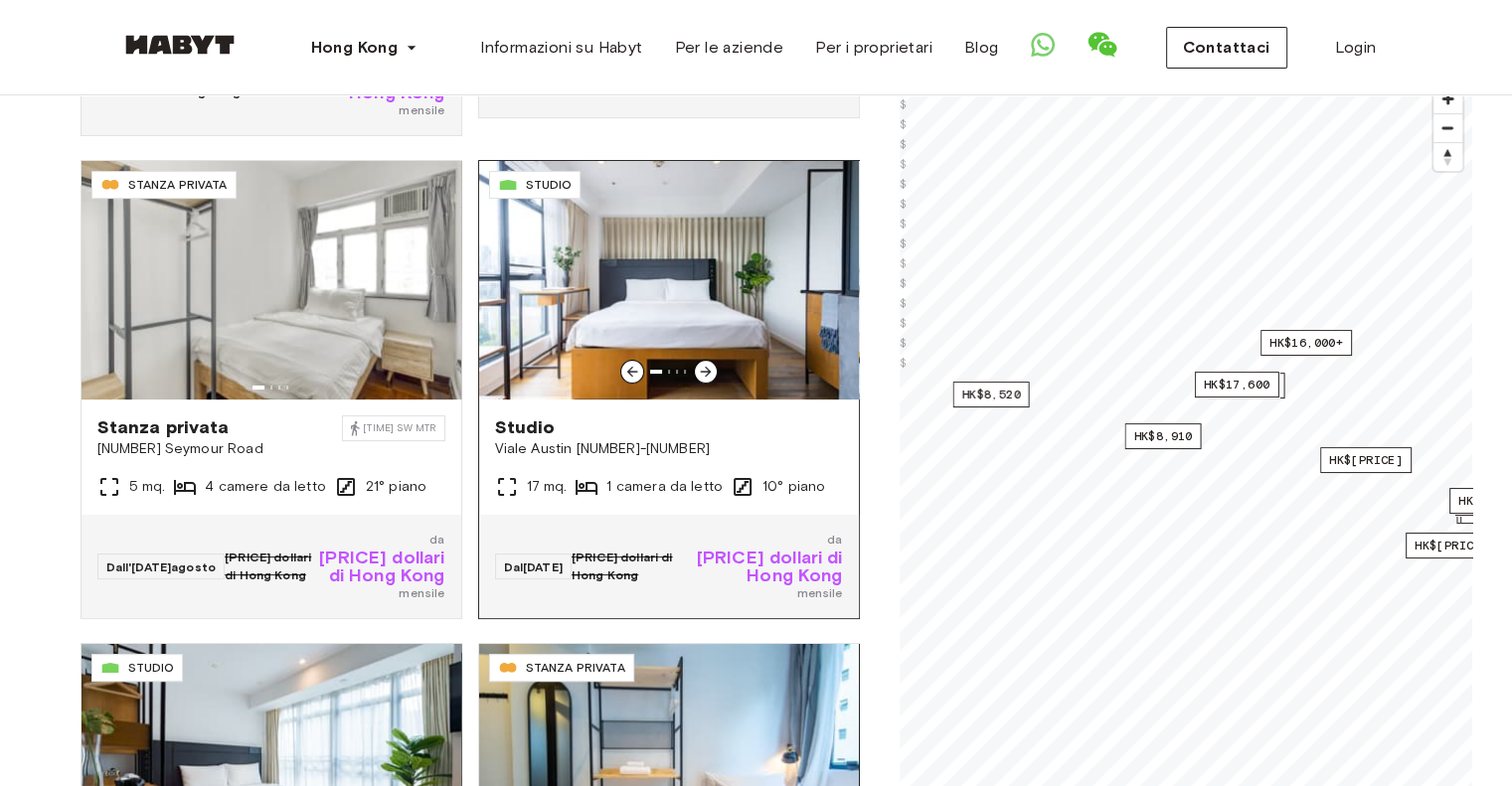 click 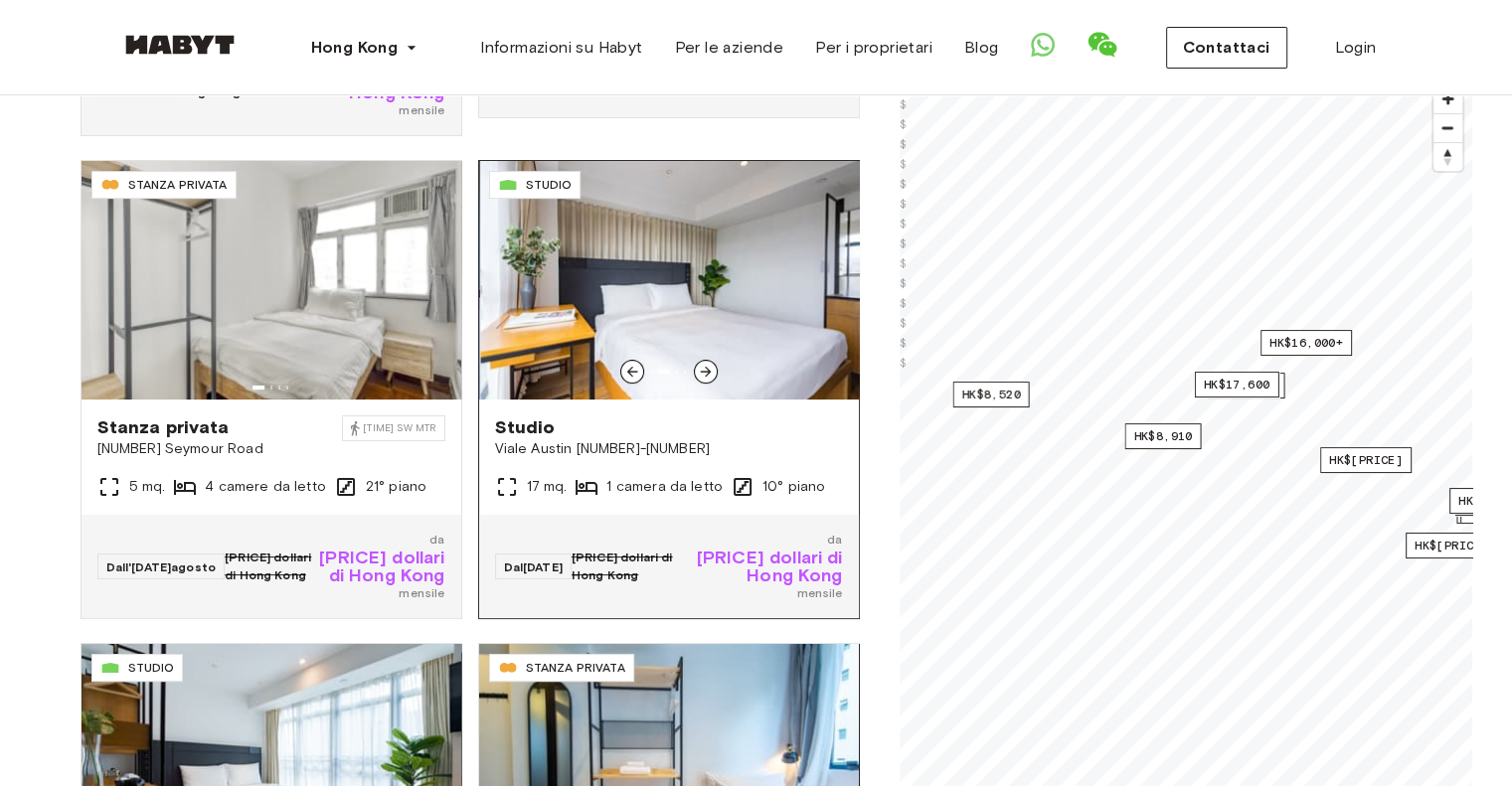 click 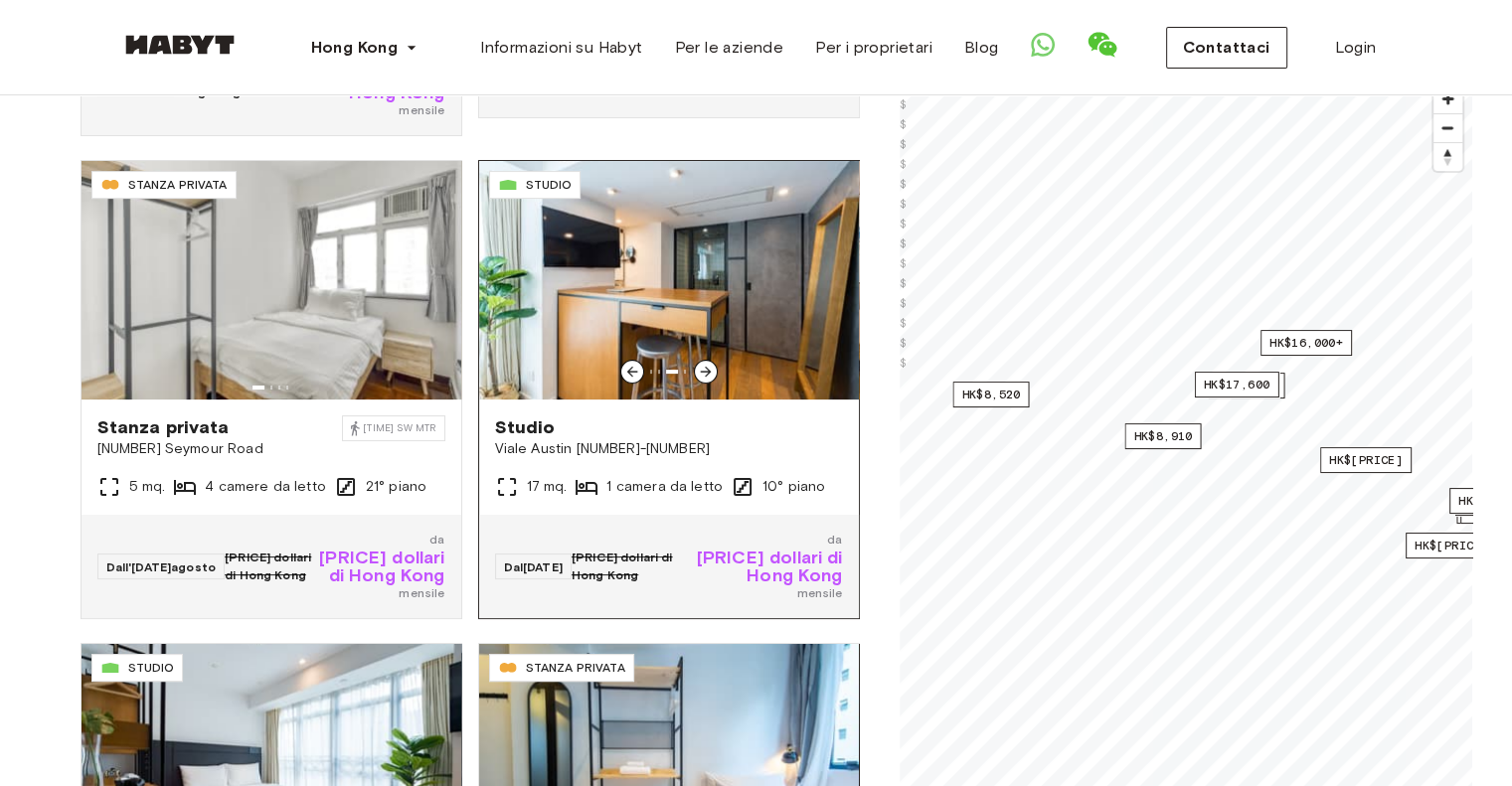 click 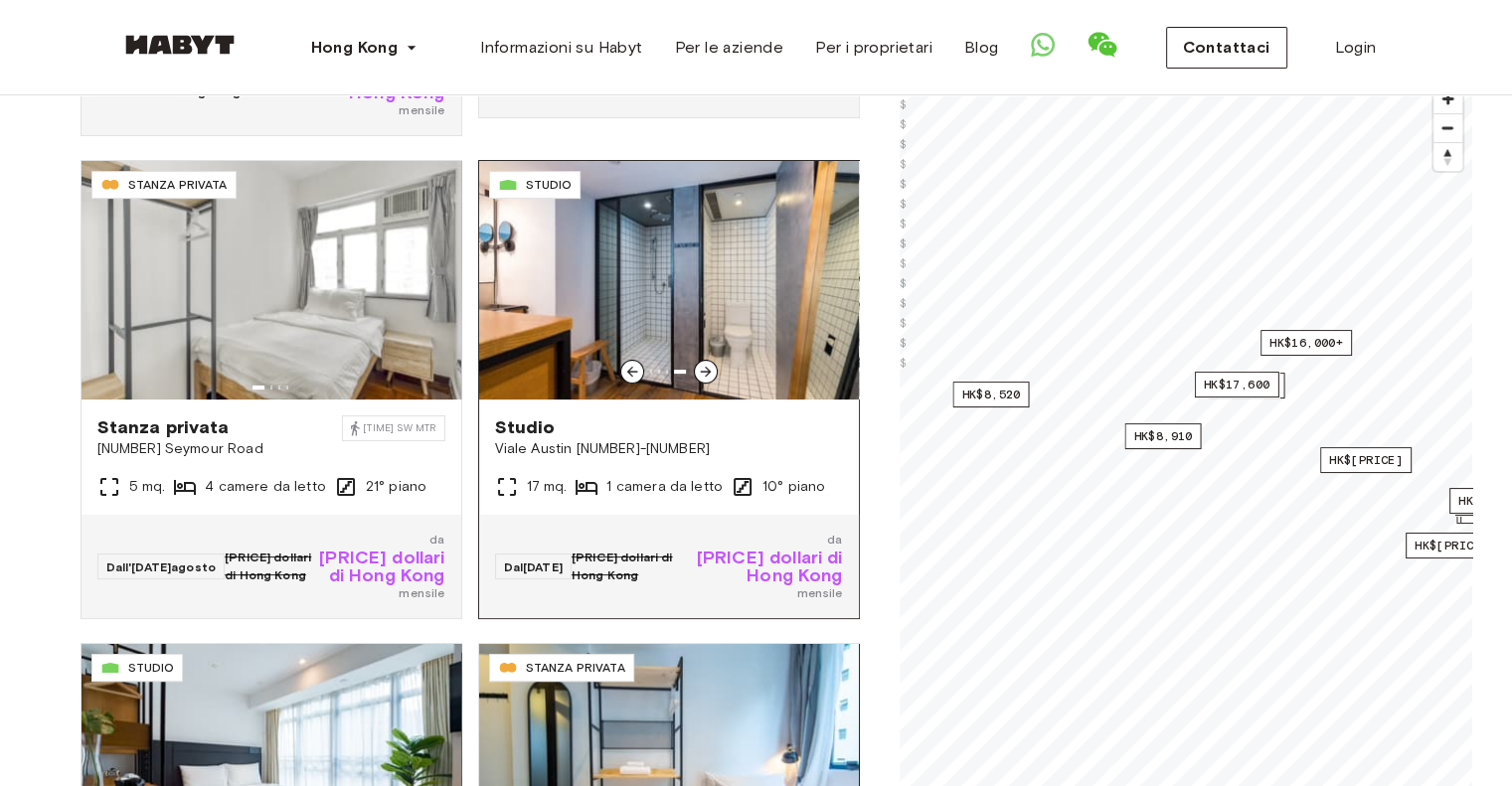 click 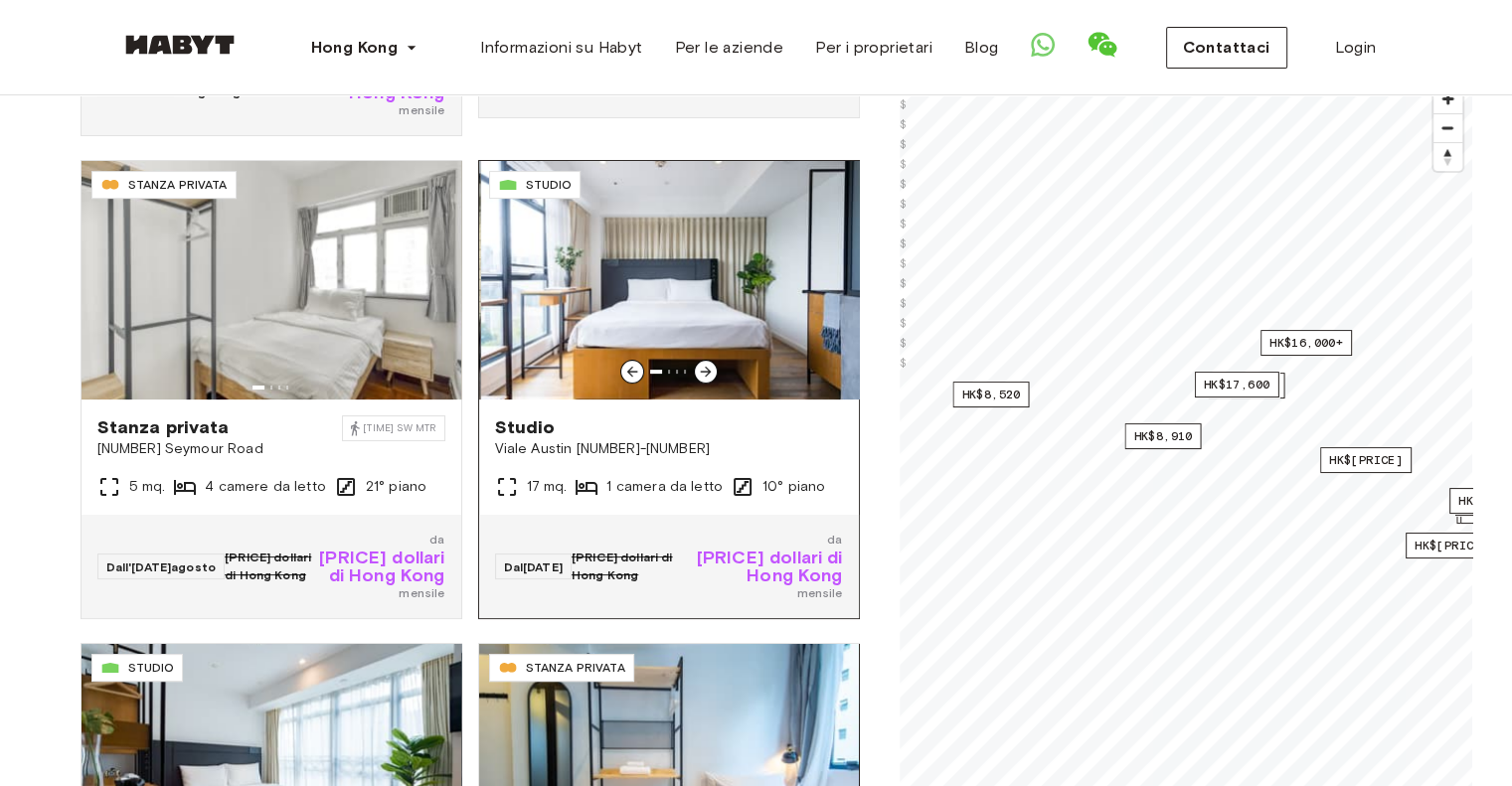 click 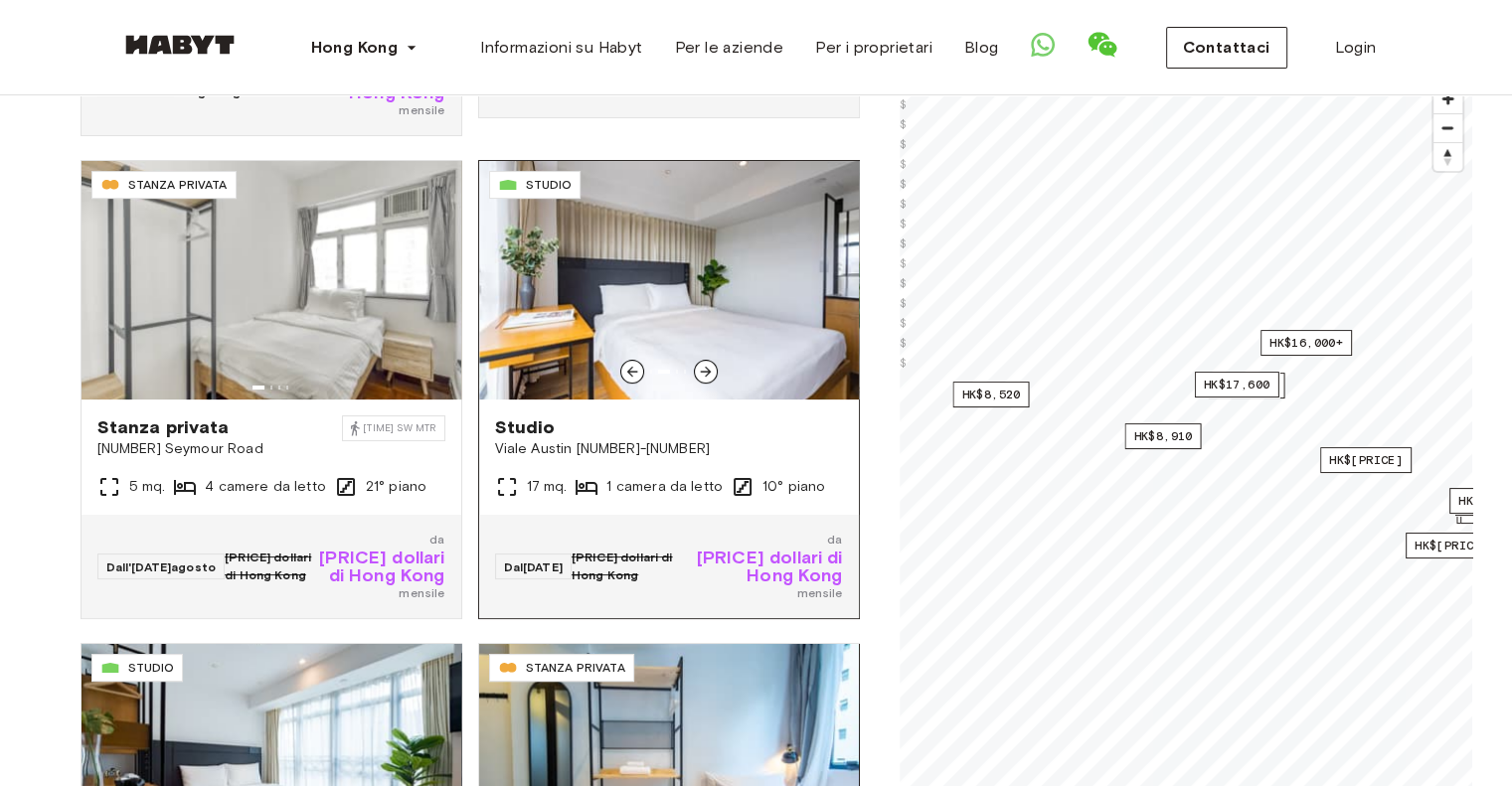 click 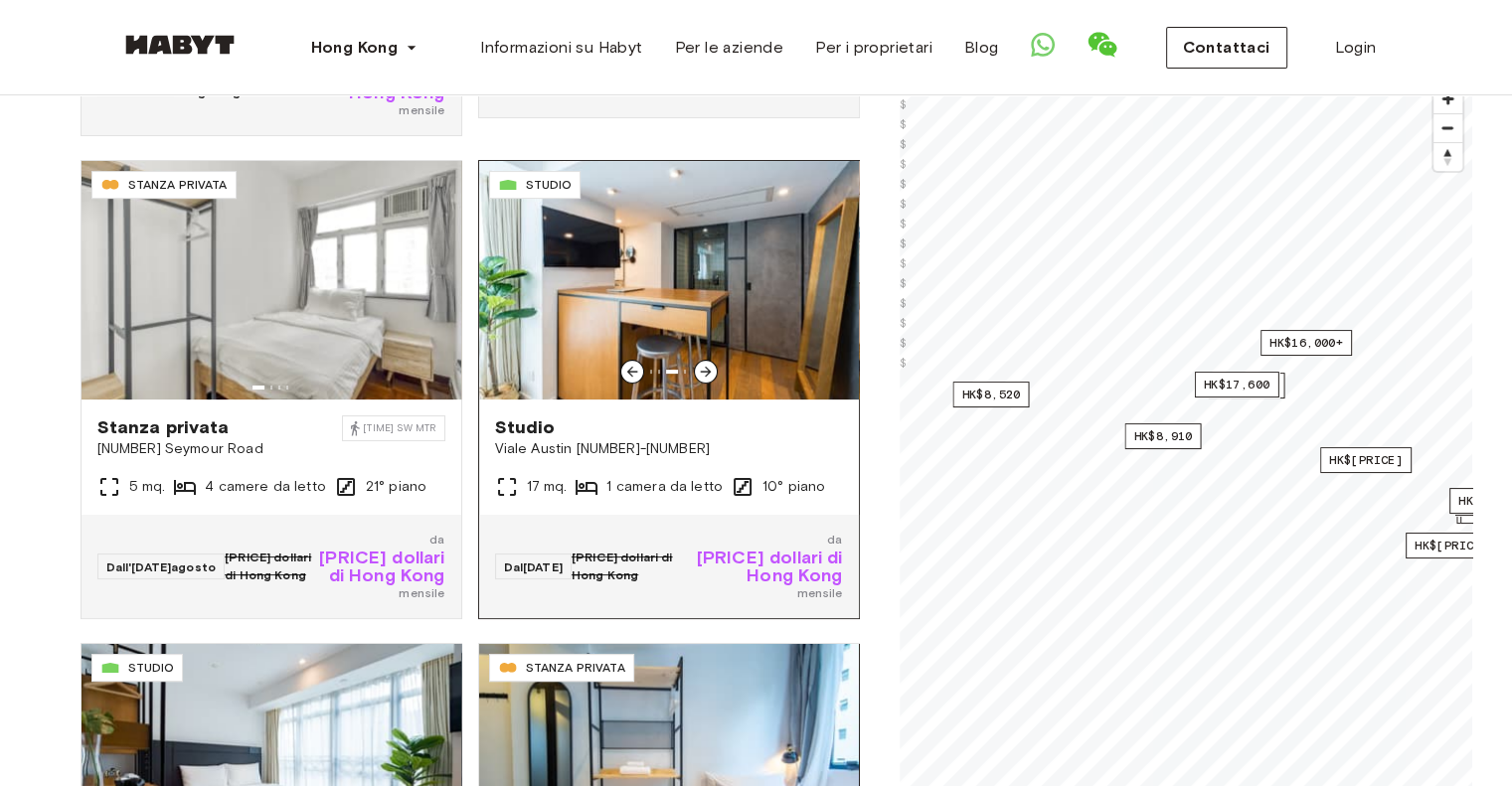 click 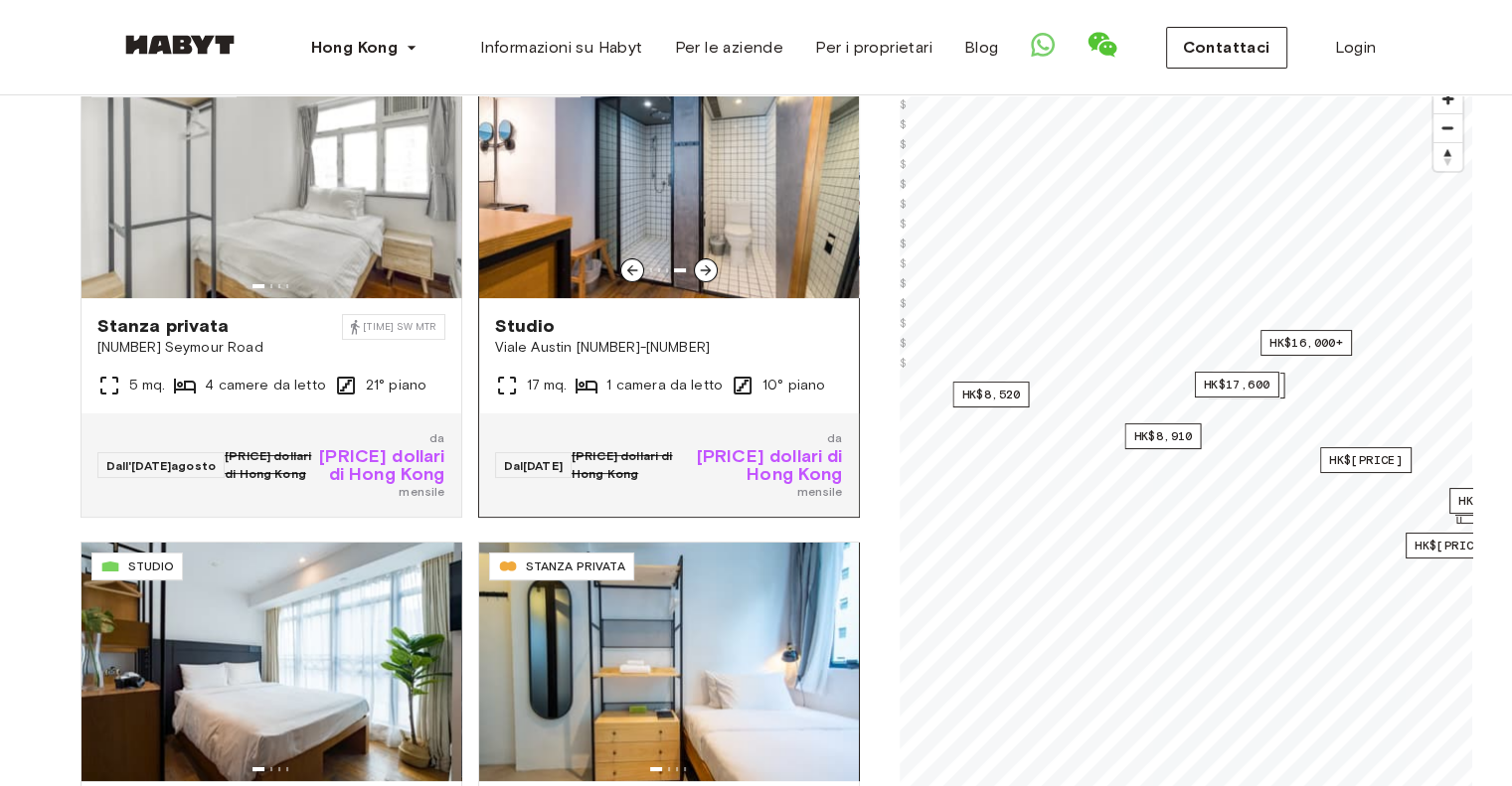 scroll, scrollTop: 696, scrollLeft: 0, axis: vertical 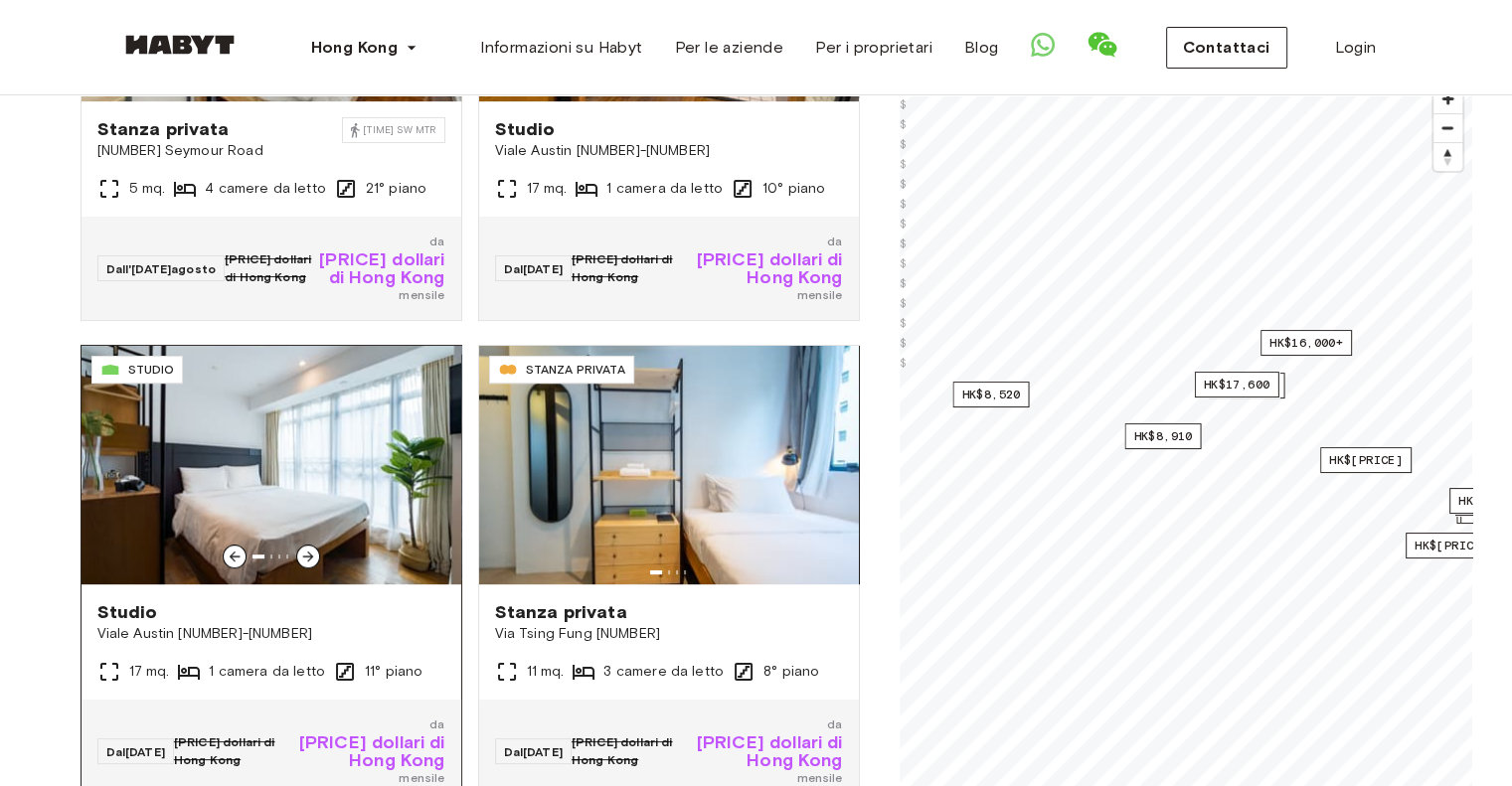 click 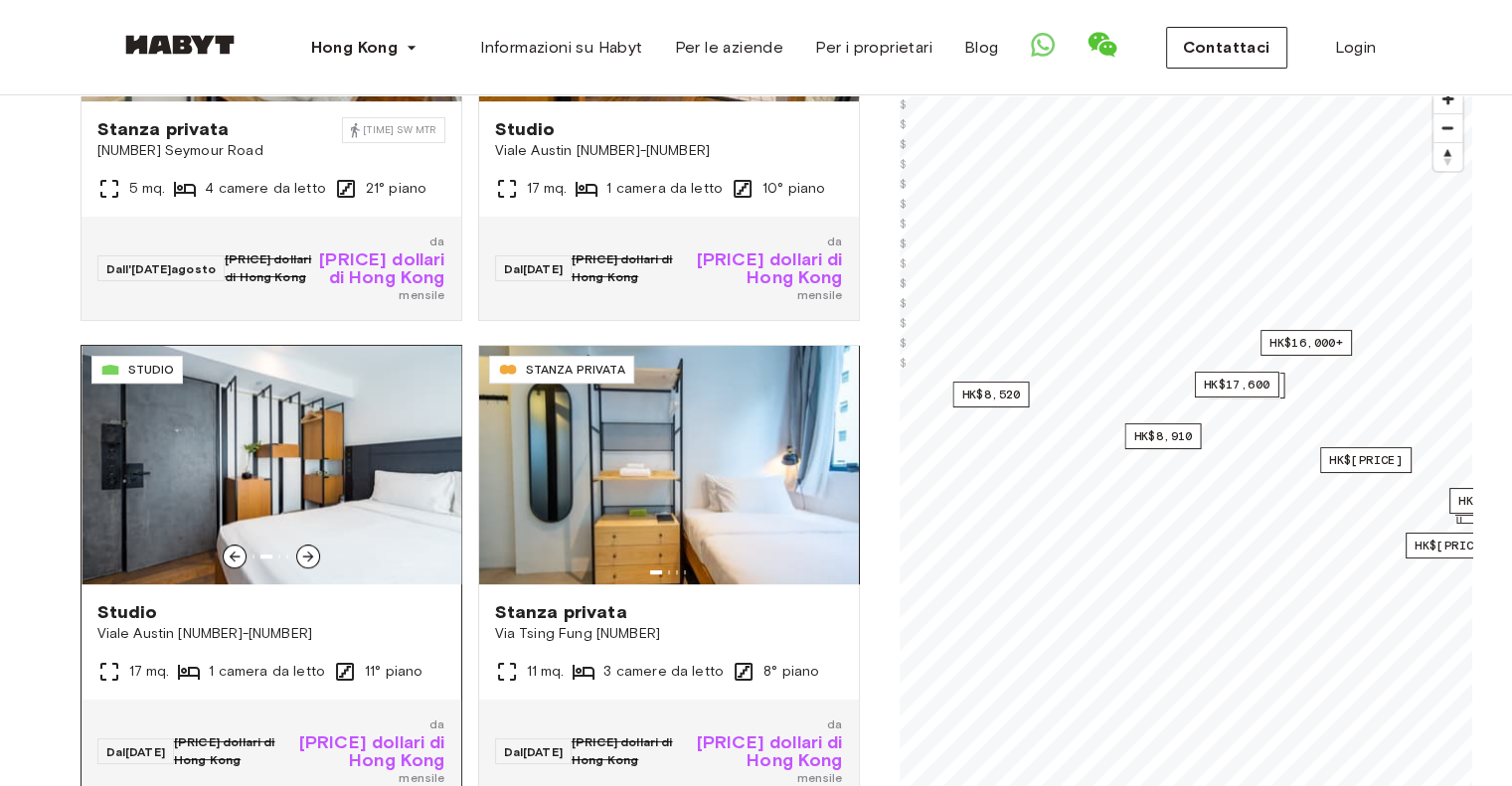click 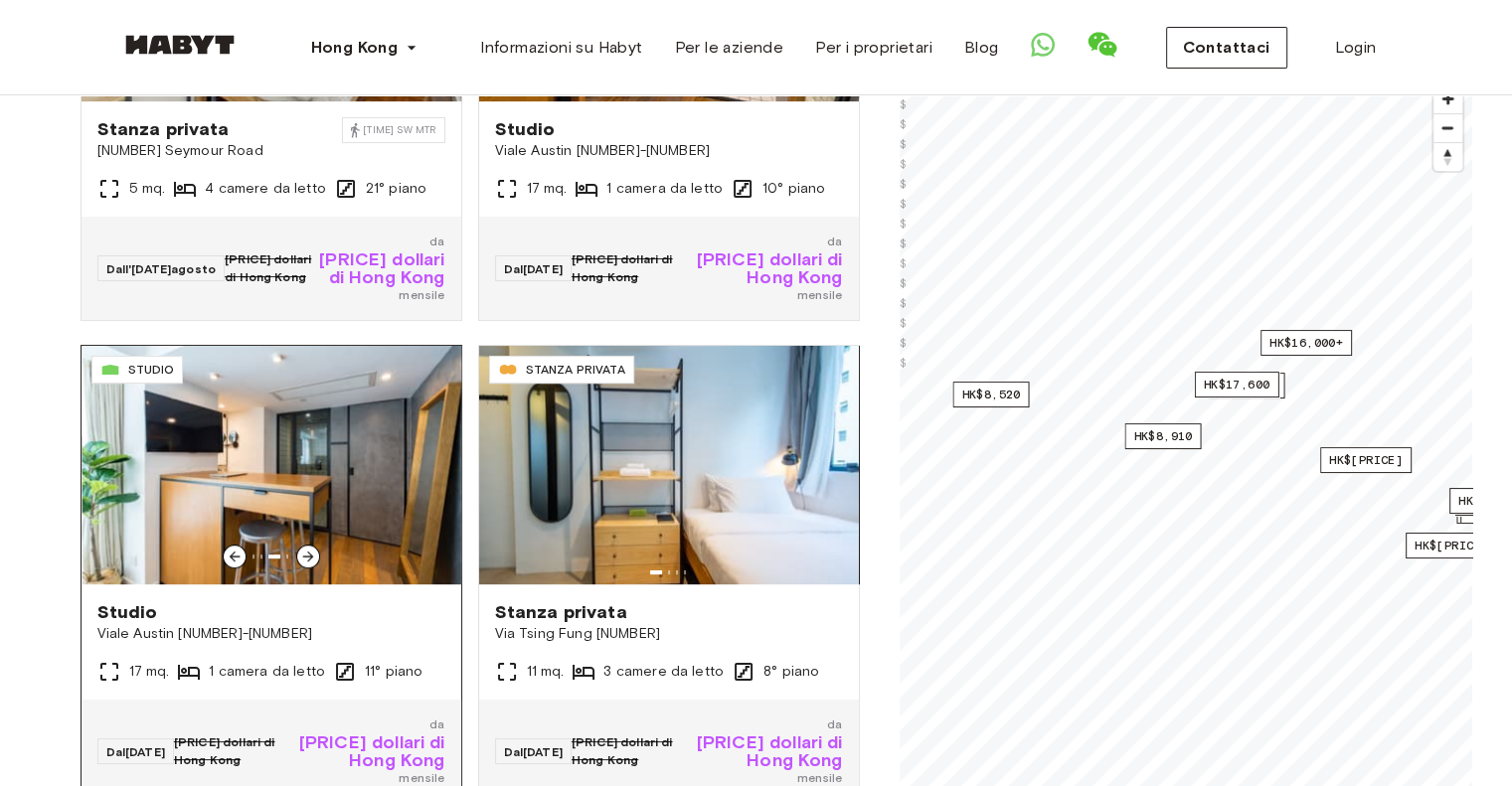 click 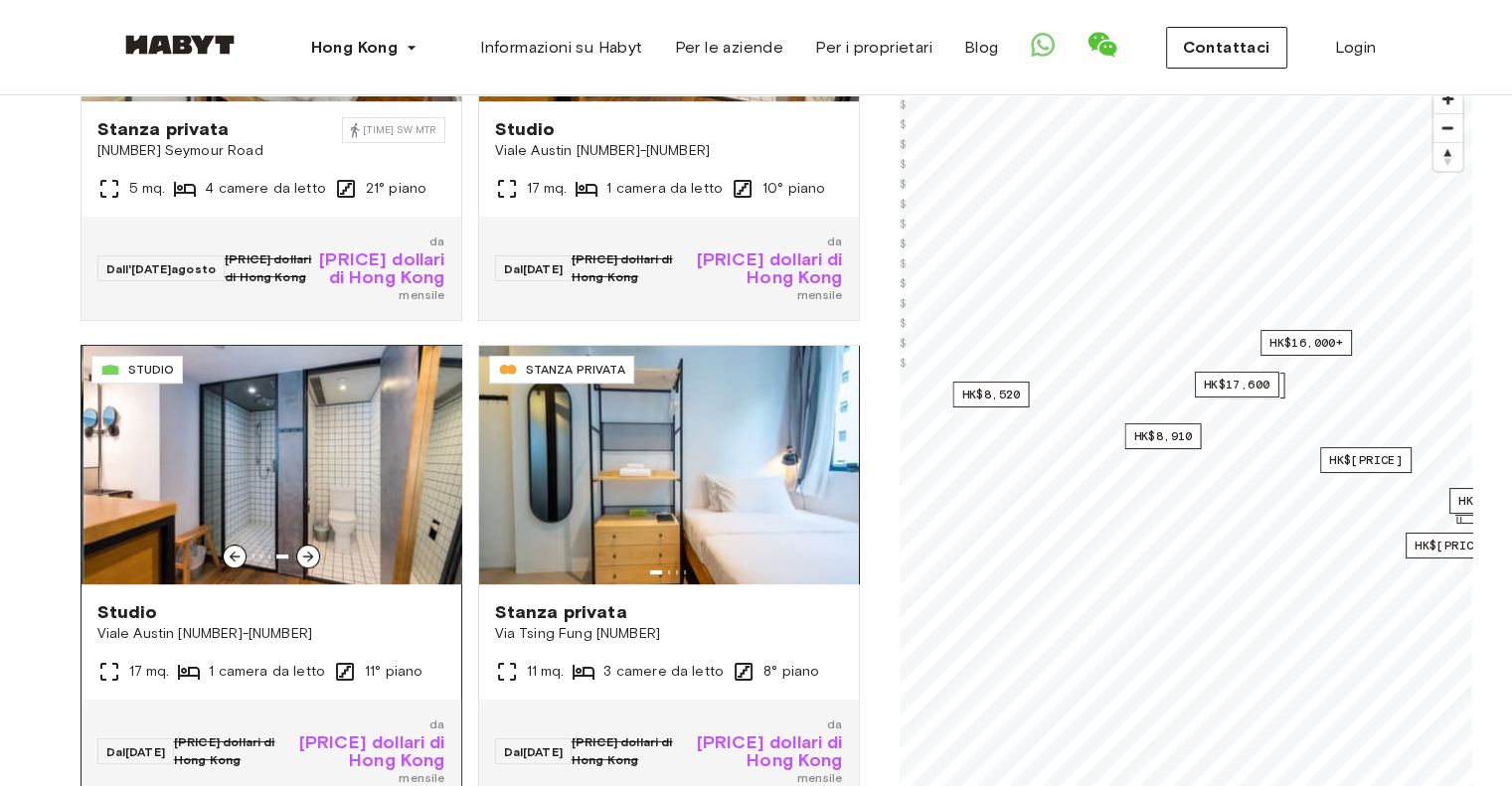 click 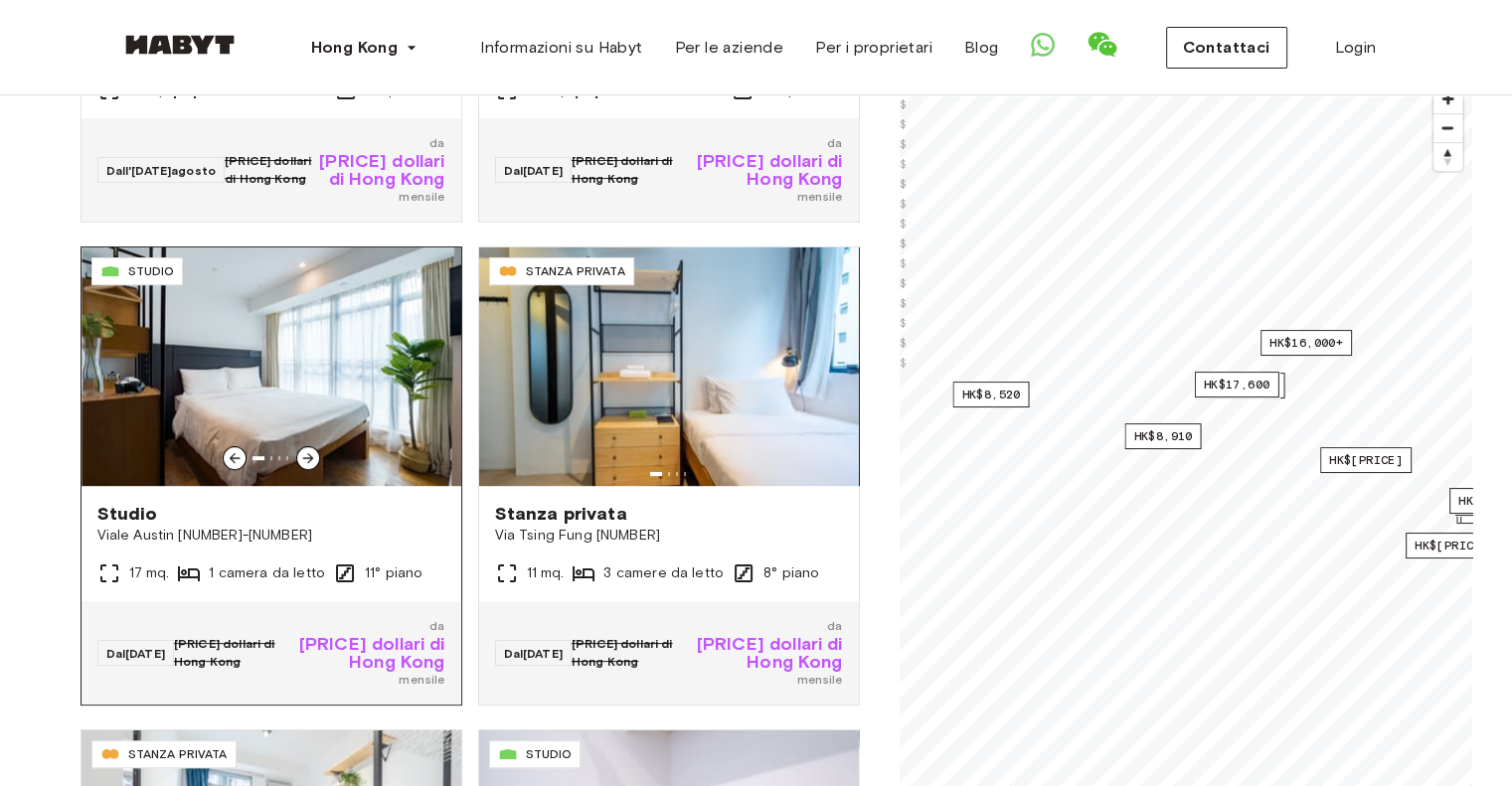 scroll, scrollTop: 795, scrollLeft: 0, axis: vertical 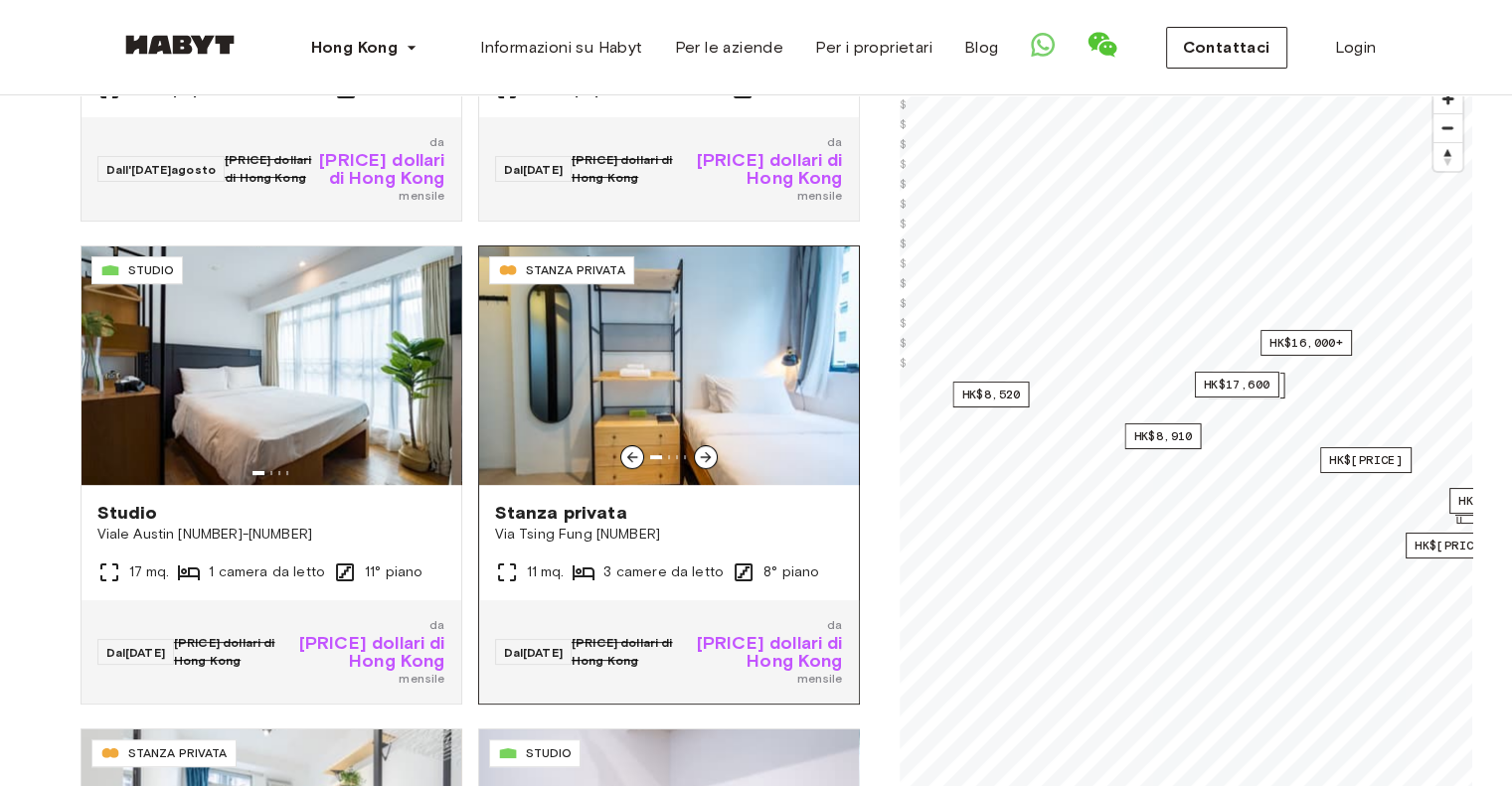 click 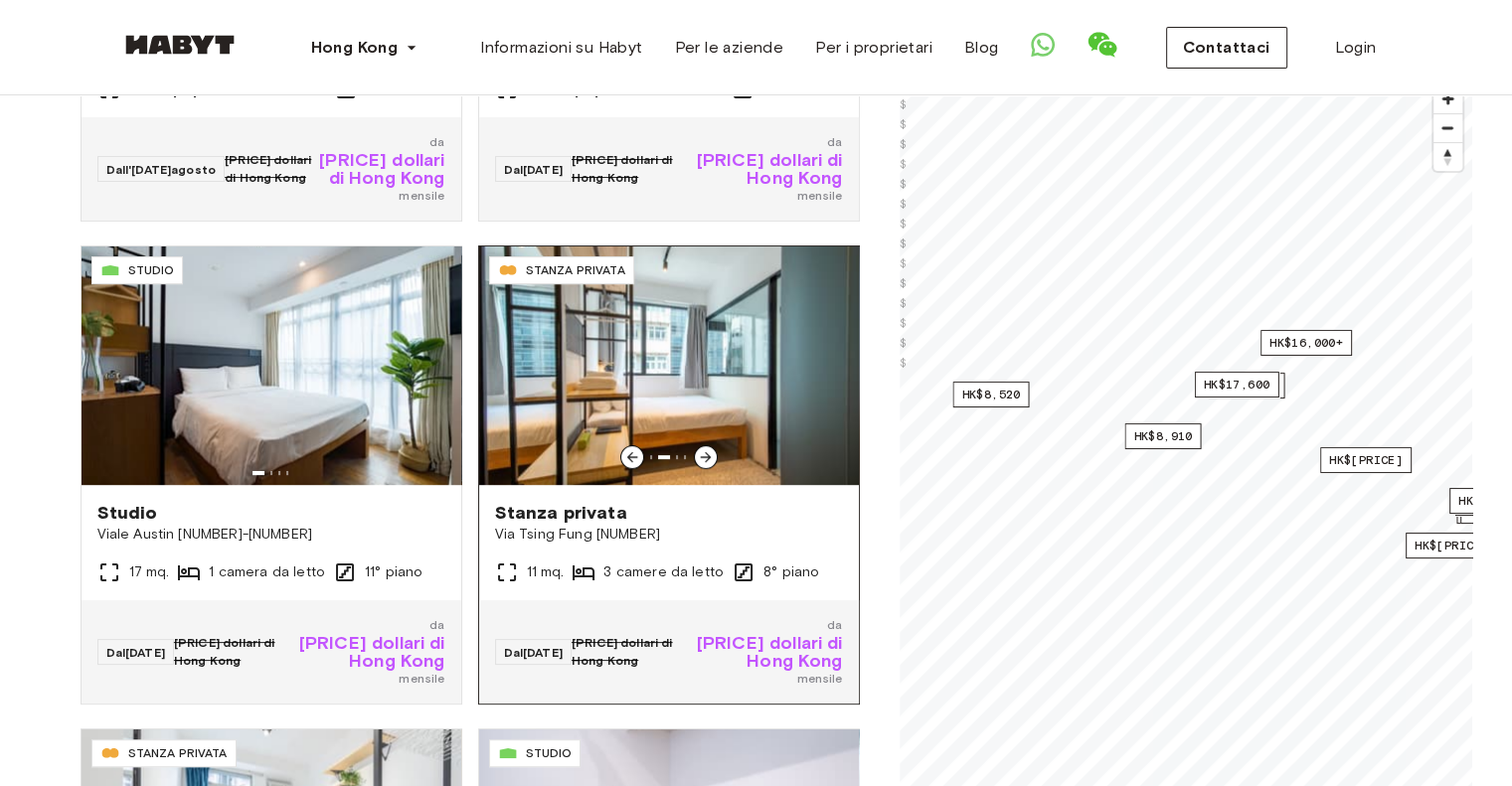 click 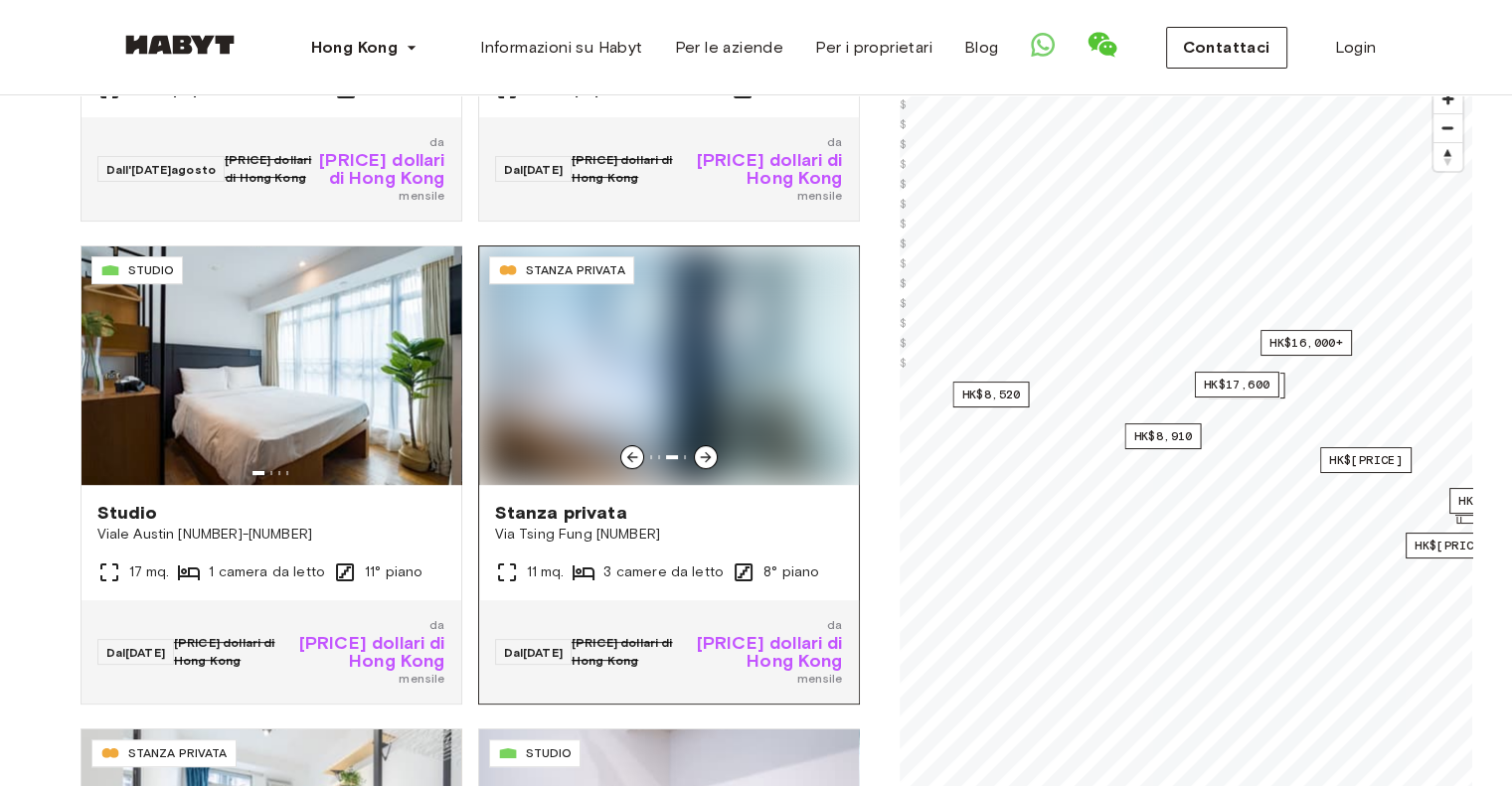 click 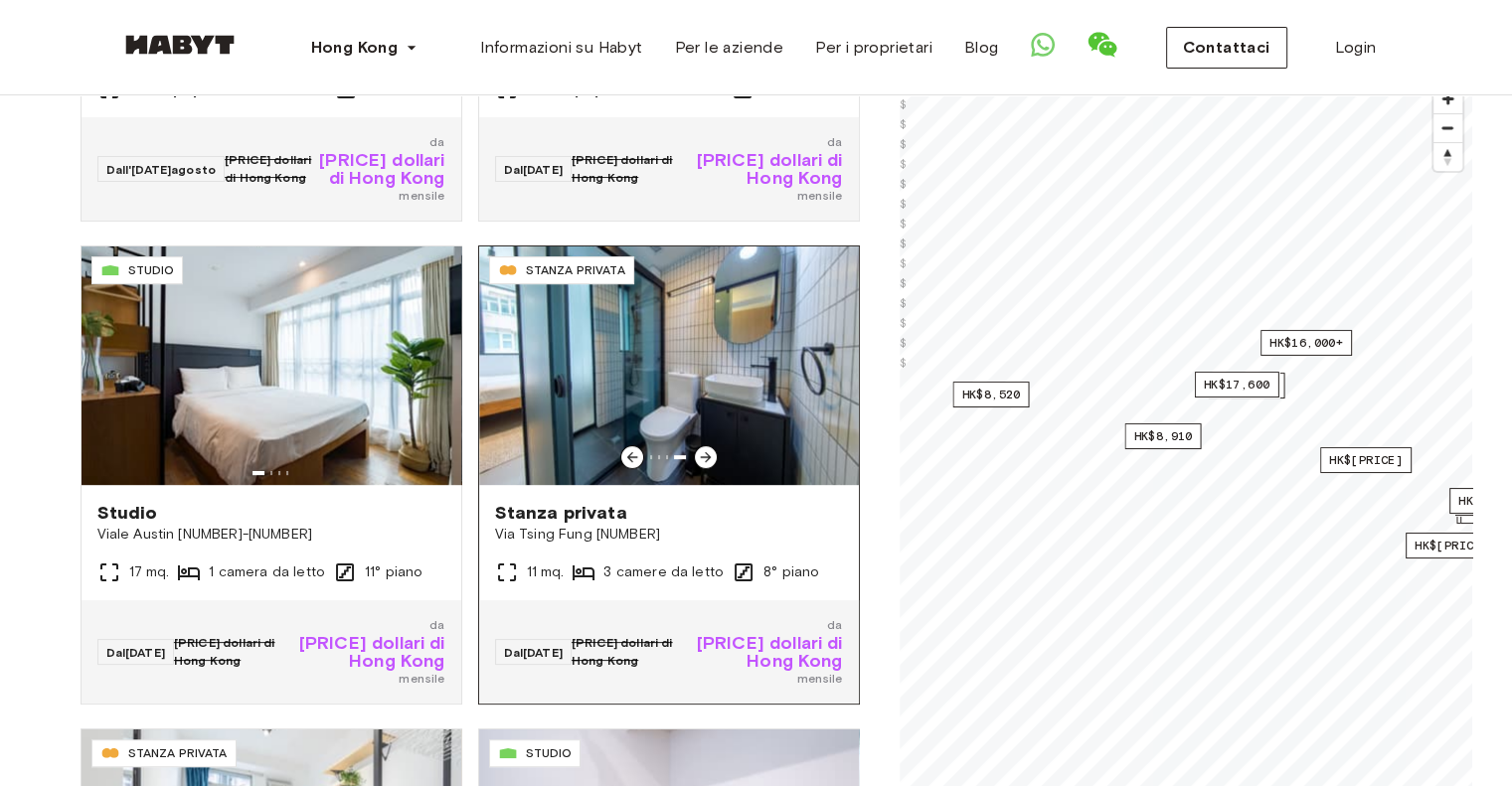 click 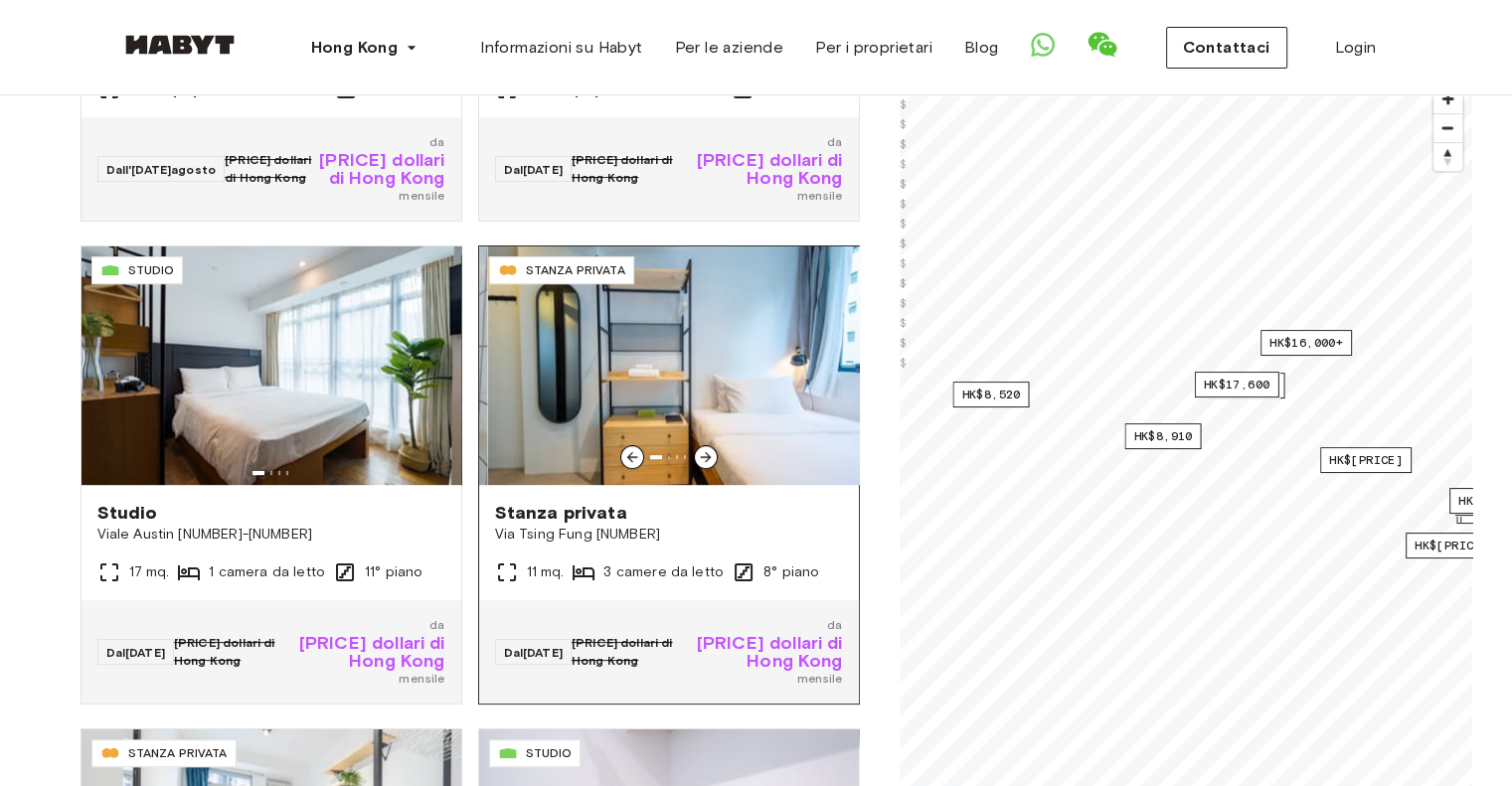 click 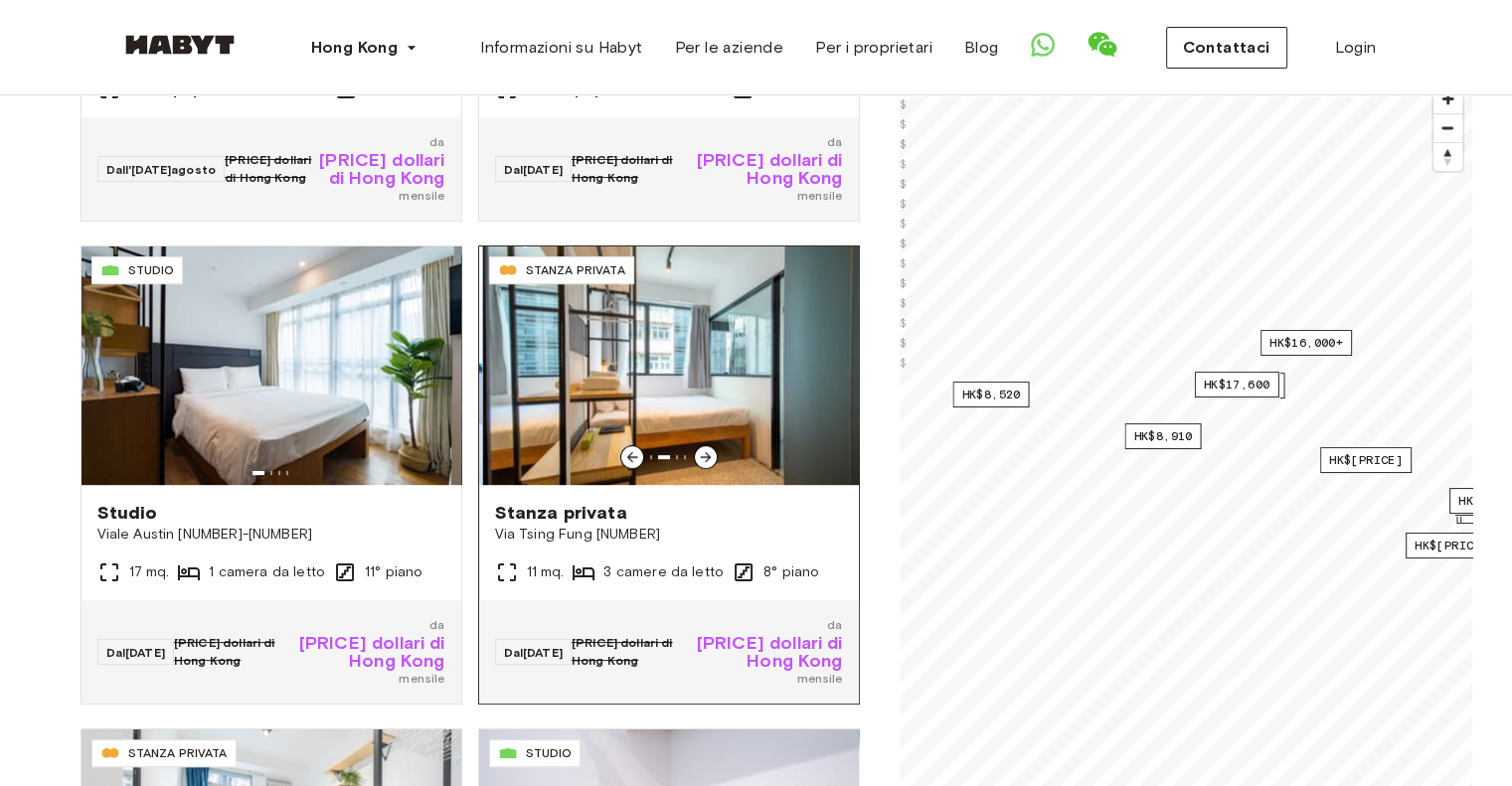 click 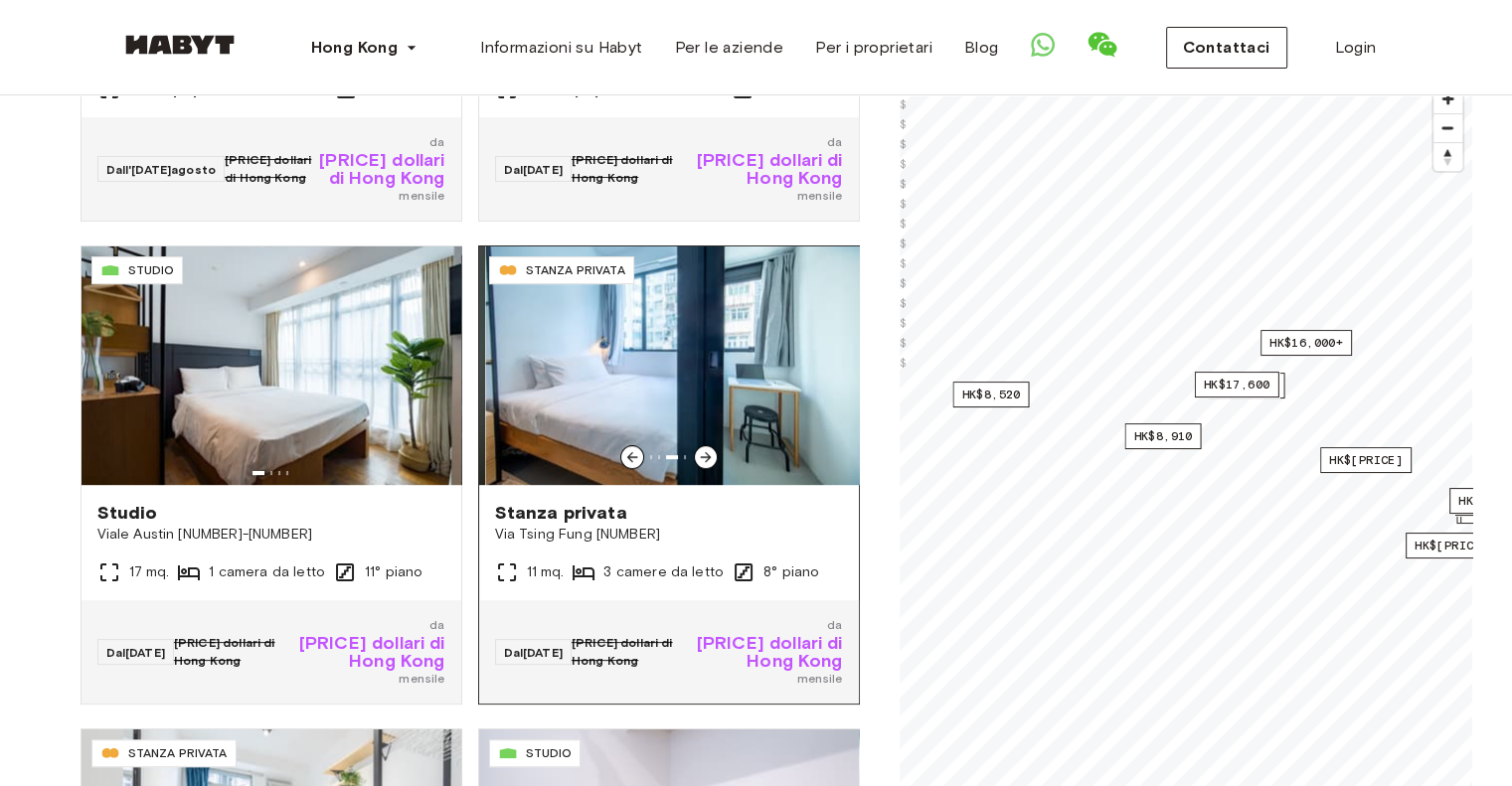 click 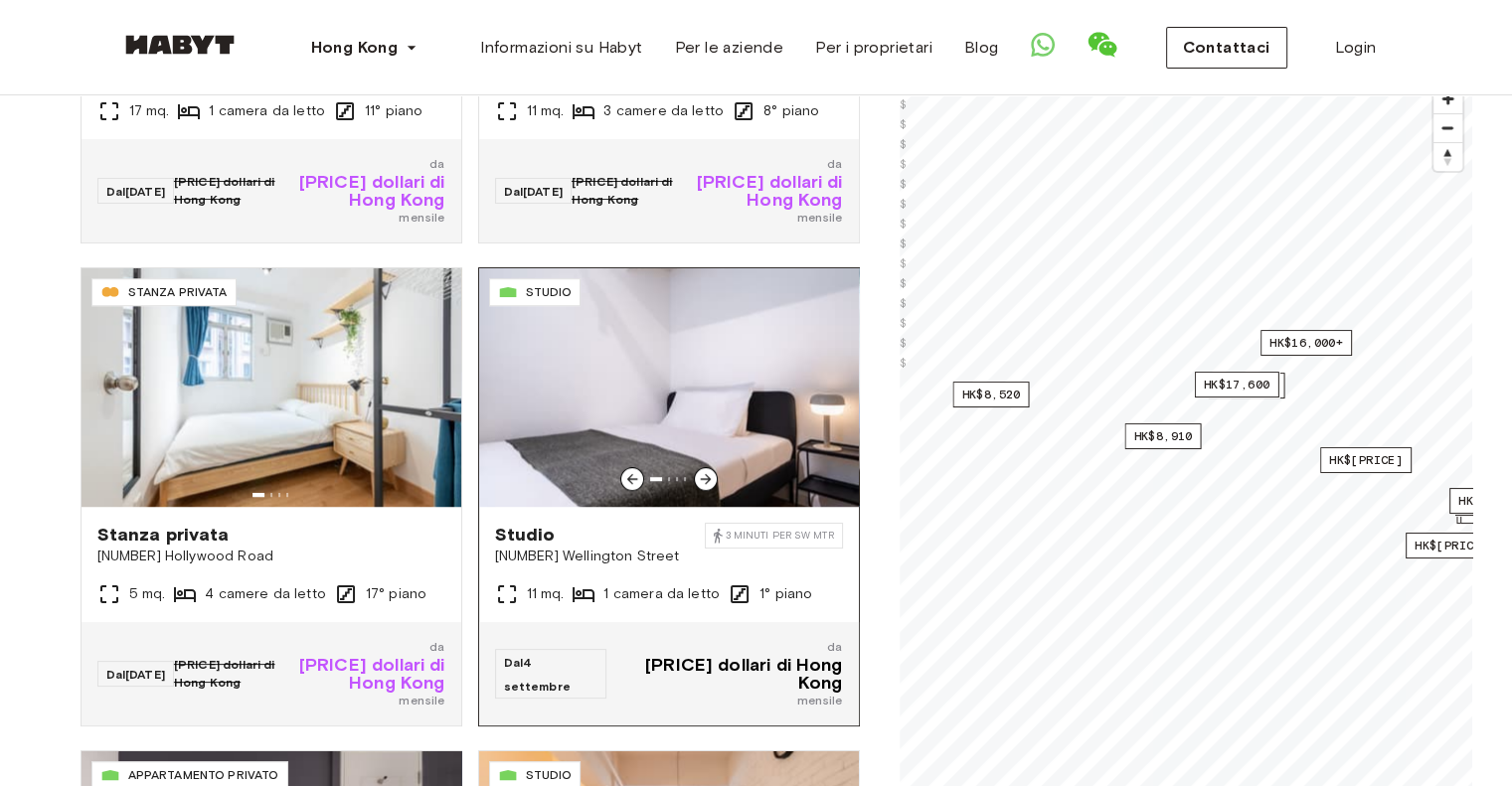 scroll, scrollTop: 1292, scrollLeft: 0, axis: vertical 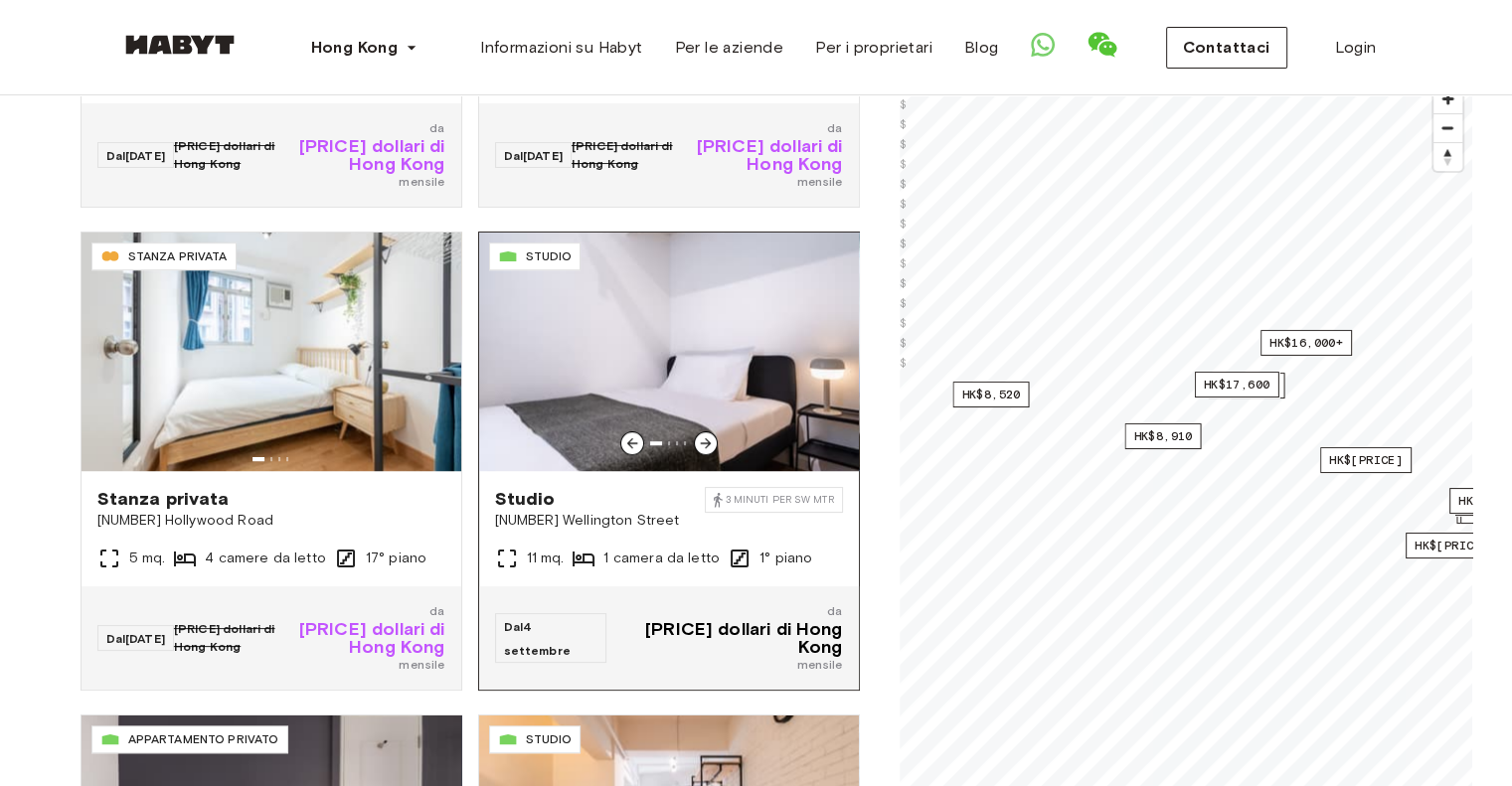click 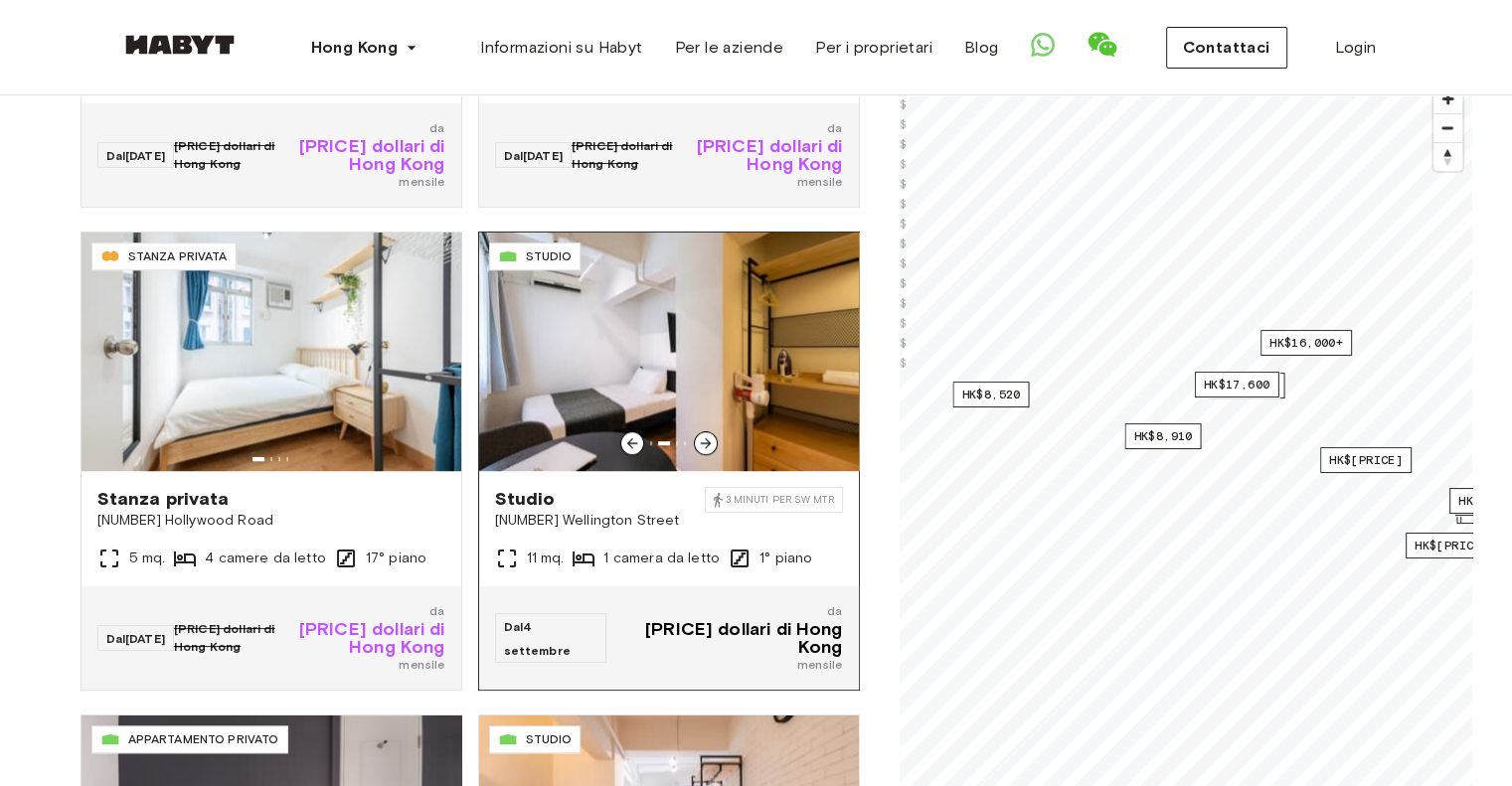 click 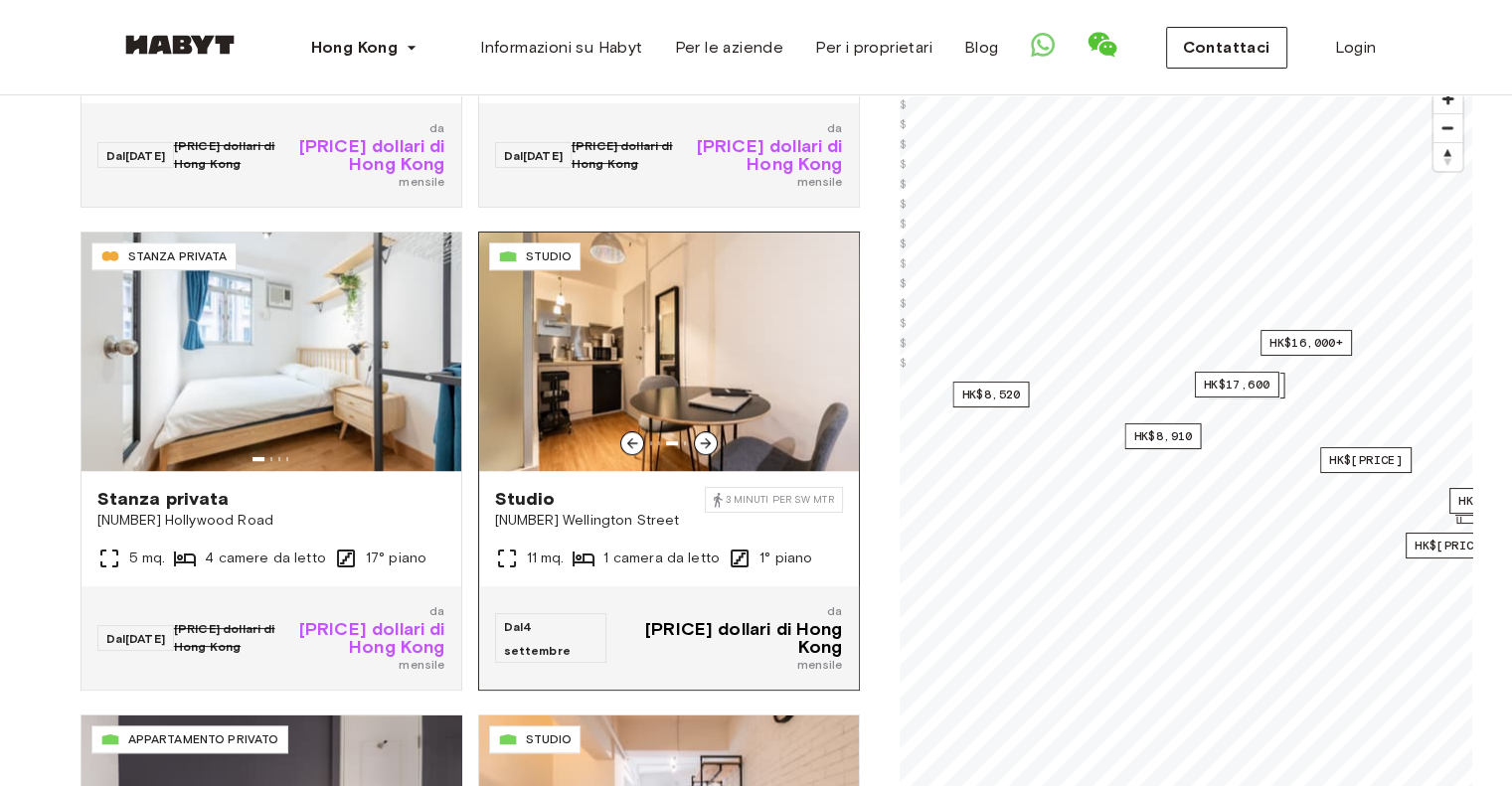 click 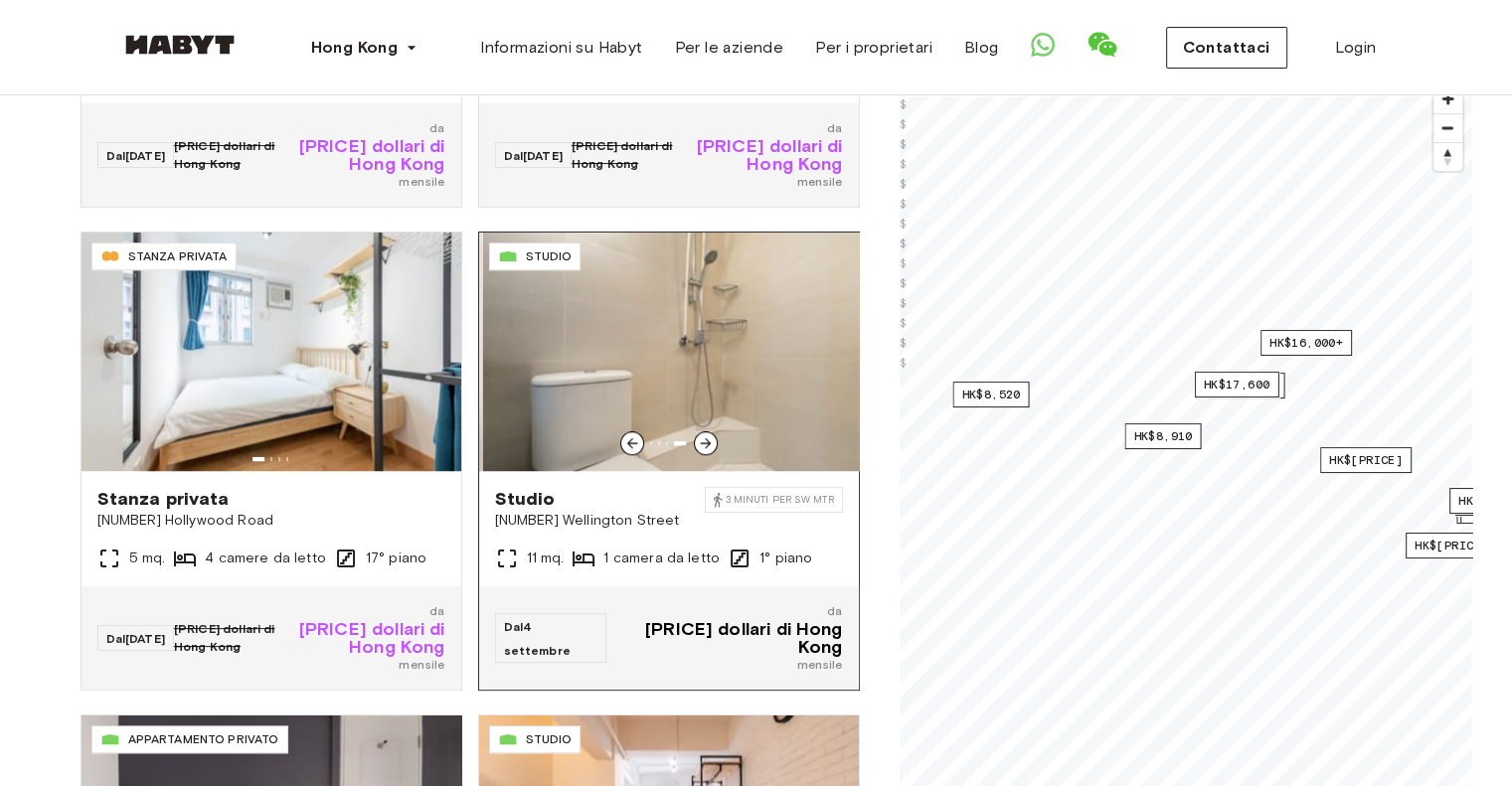 click 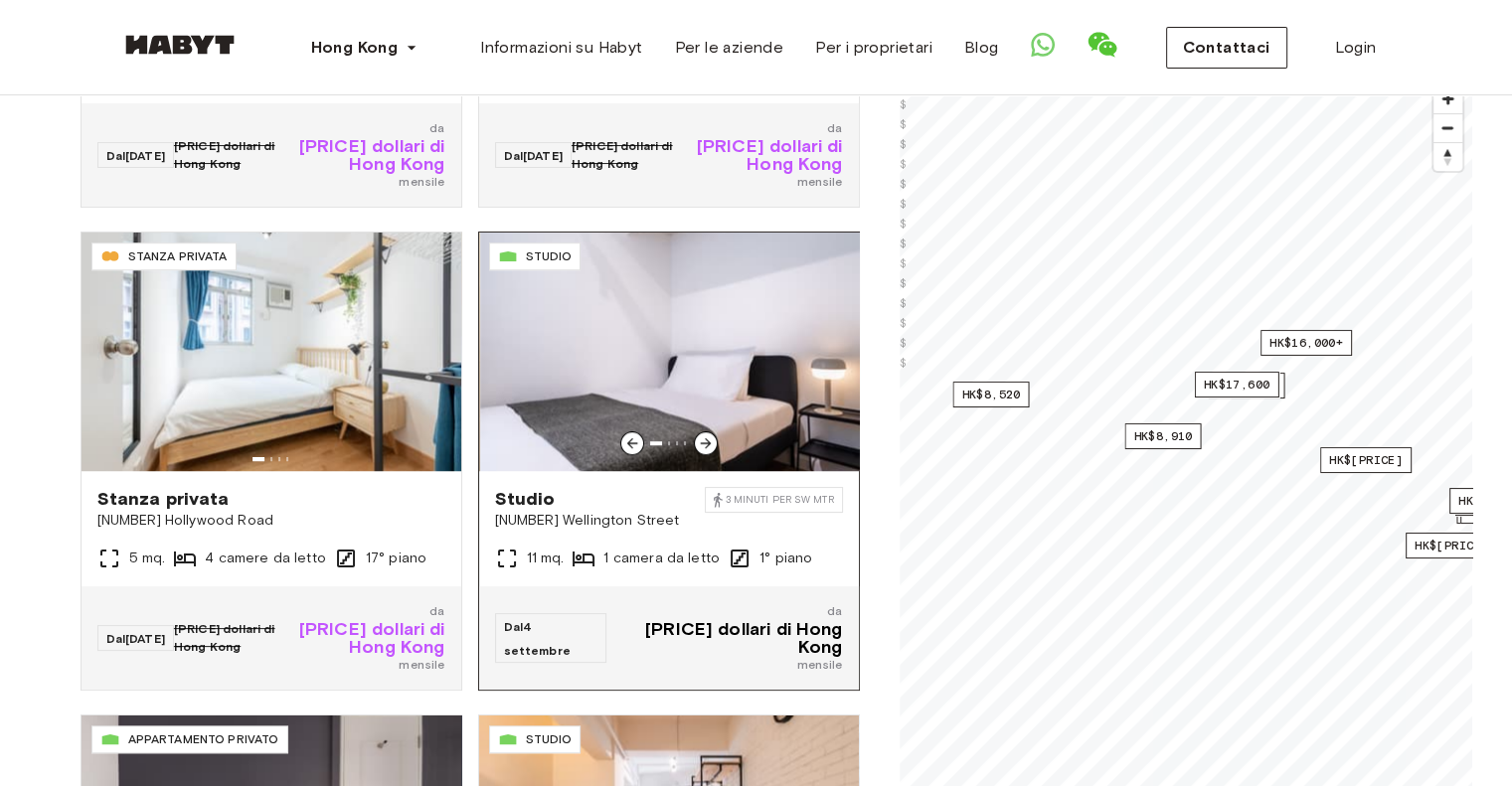 click 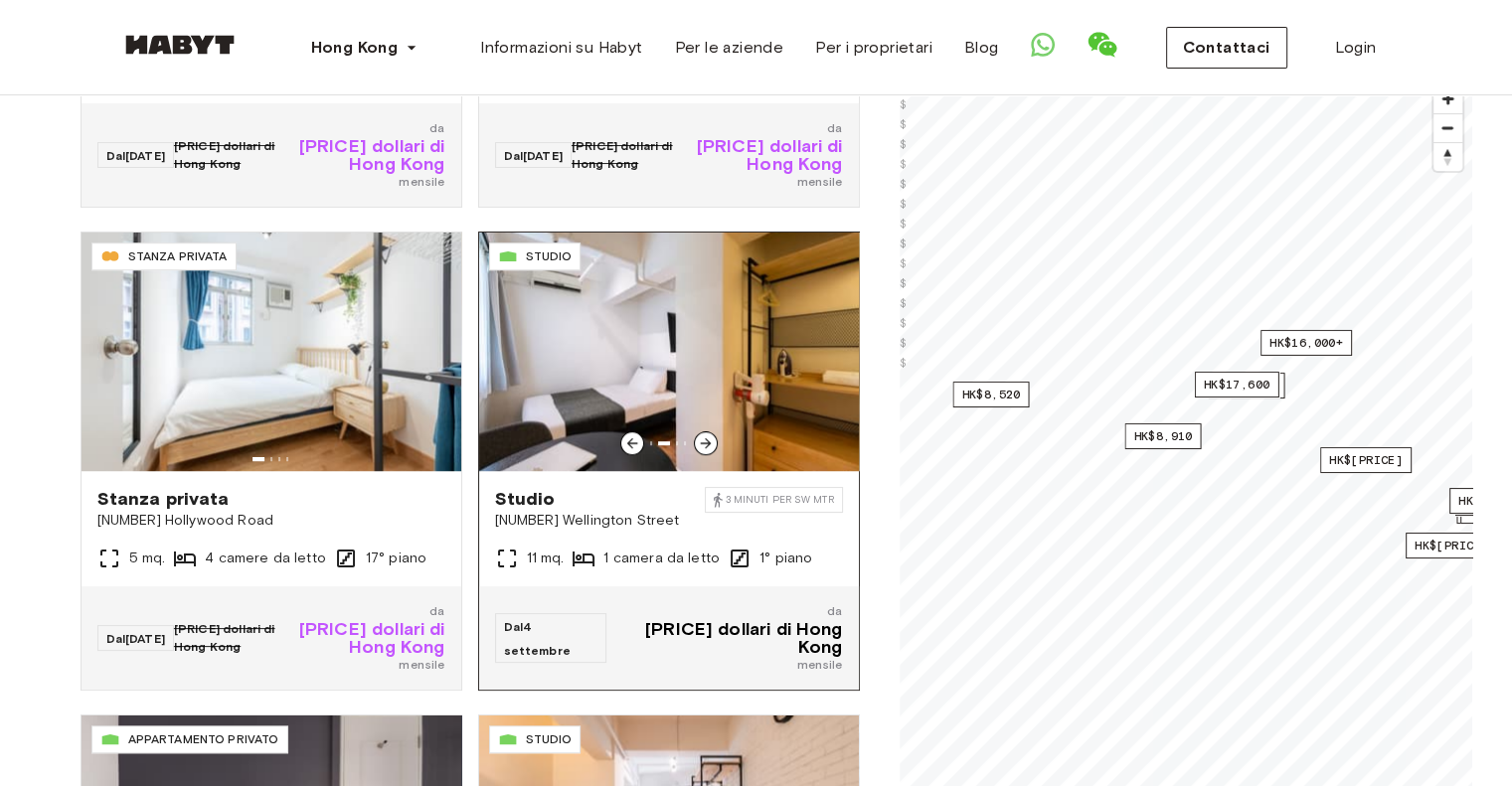 click 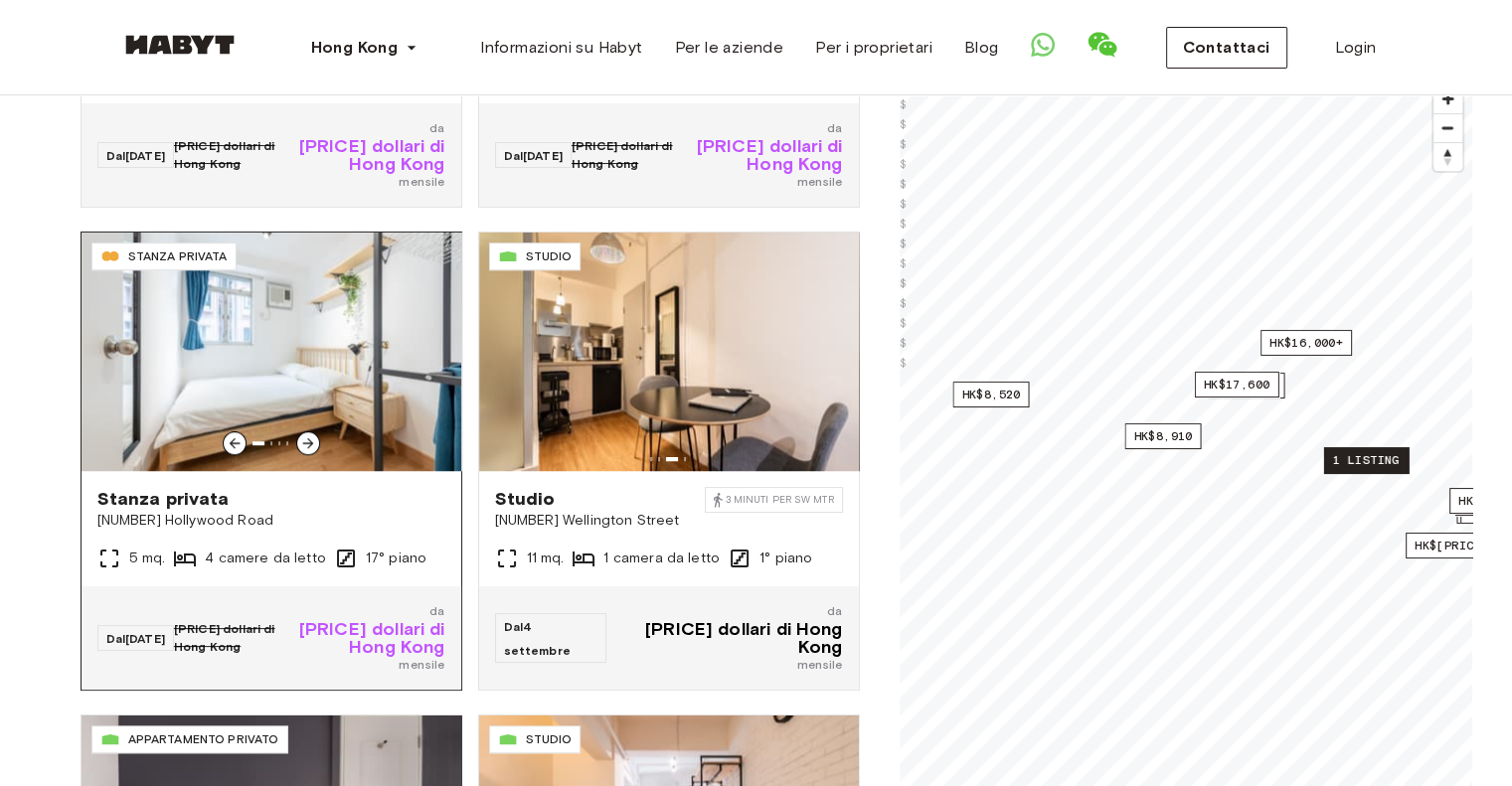 click 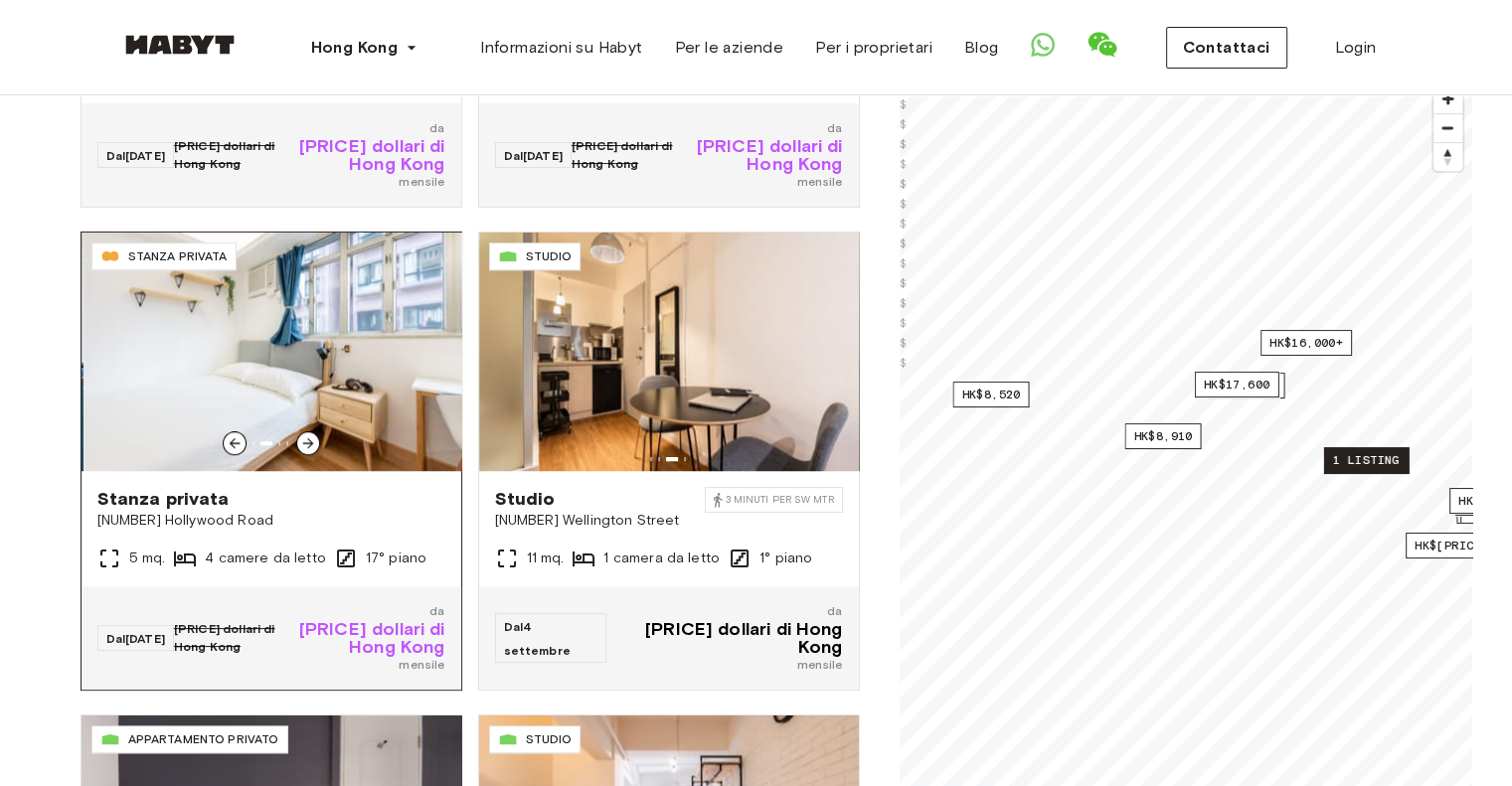 click 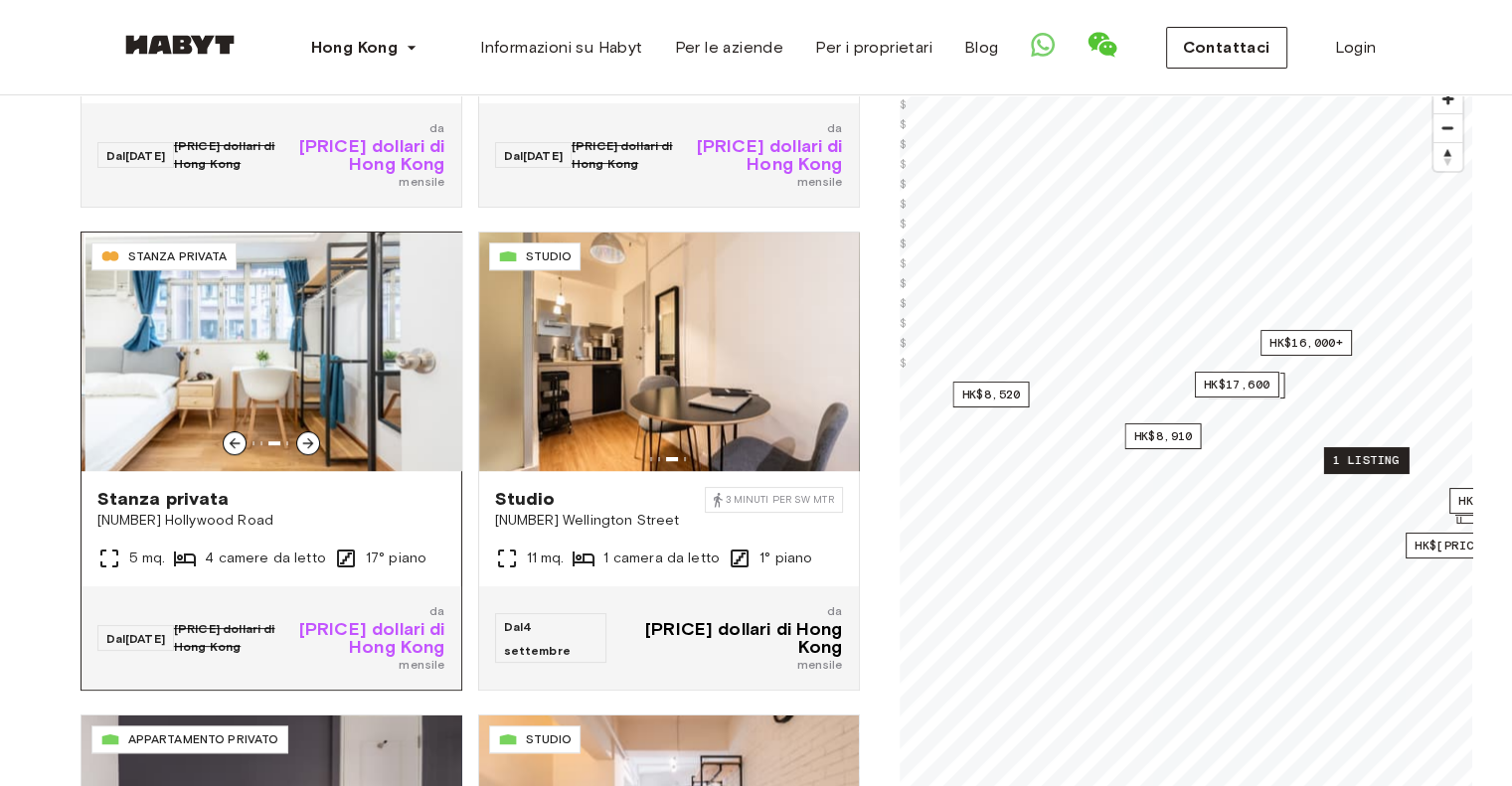 click at bounding box center [308, 443] 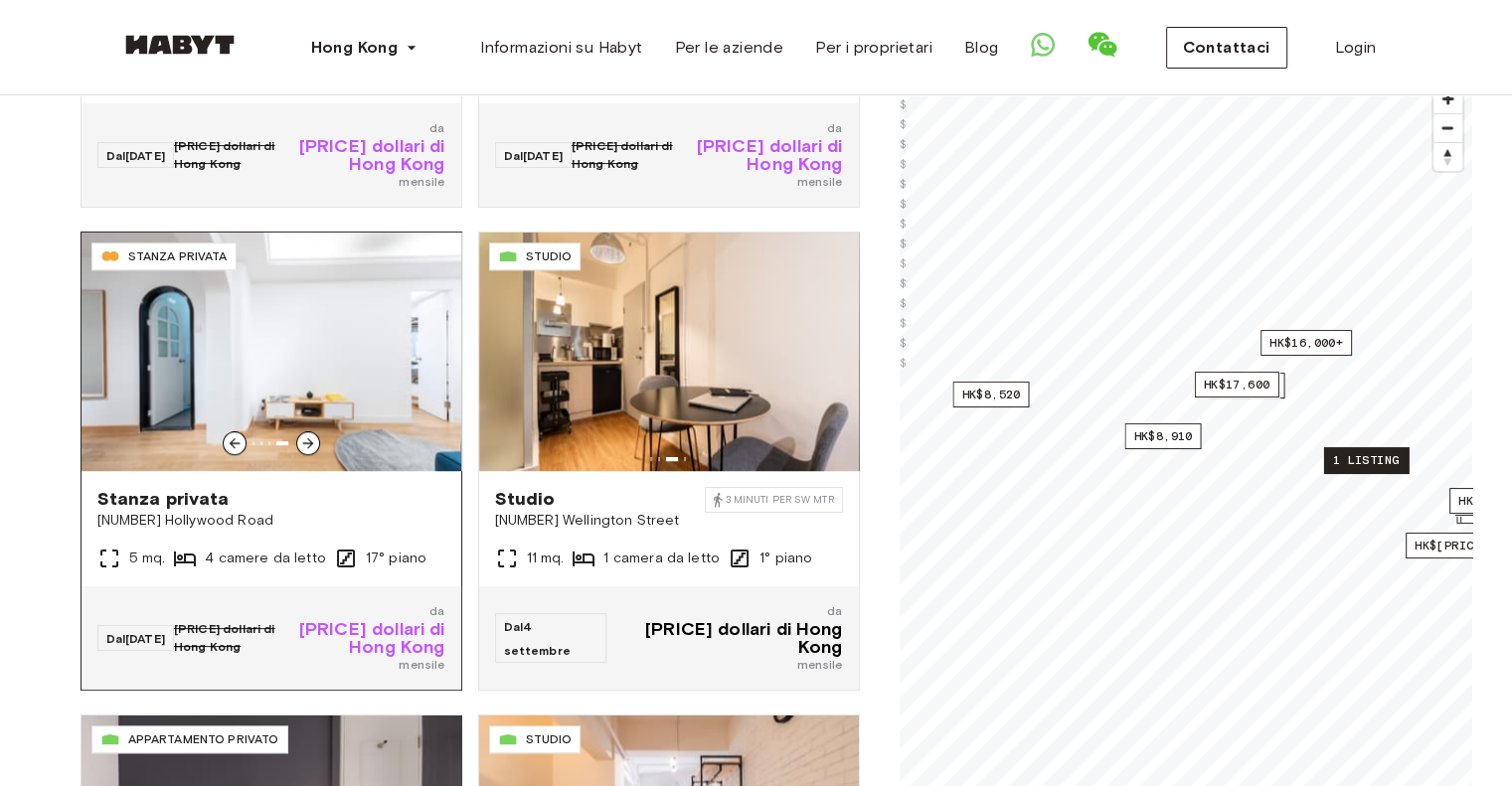 click at bounding box center [308, 443] 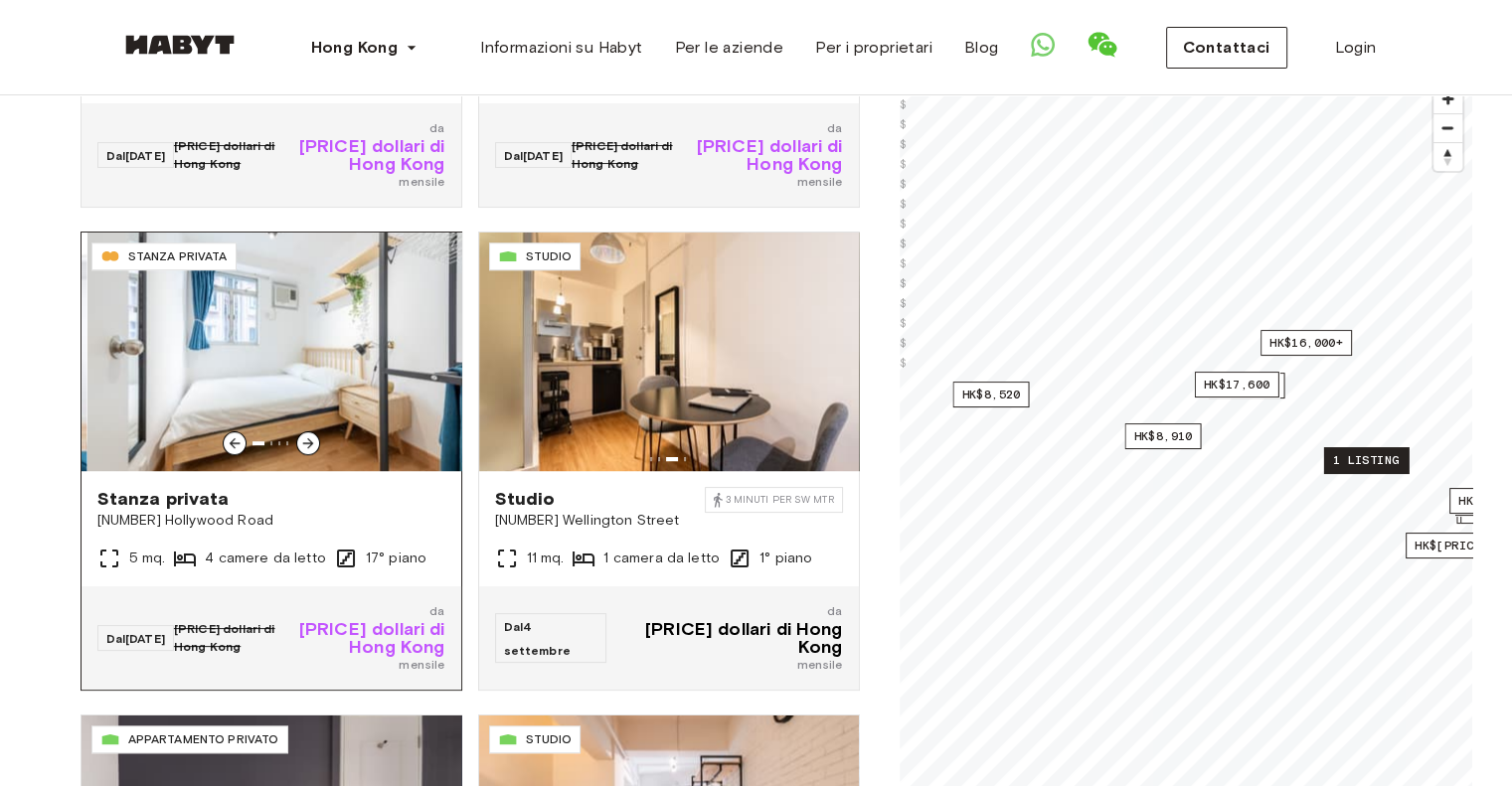 click at bounding box center (308, 443) 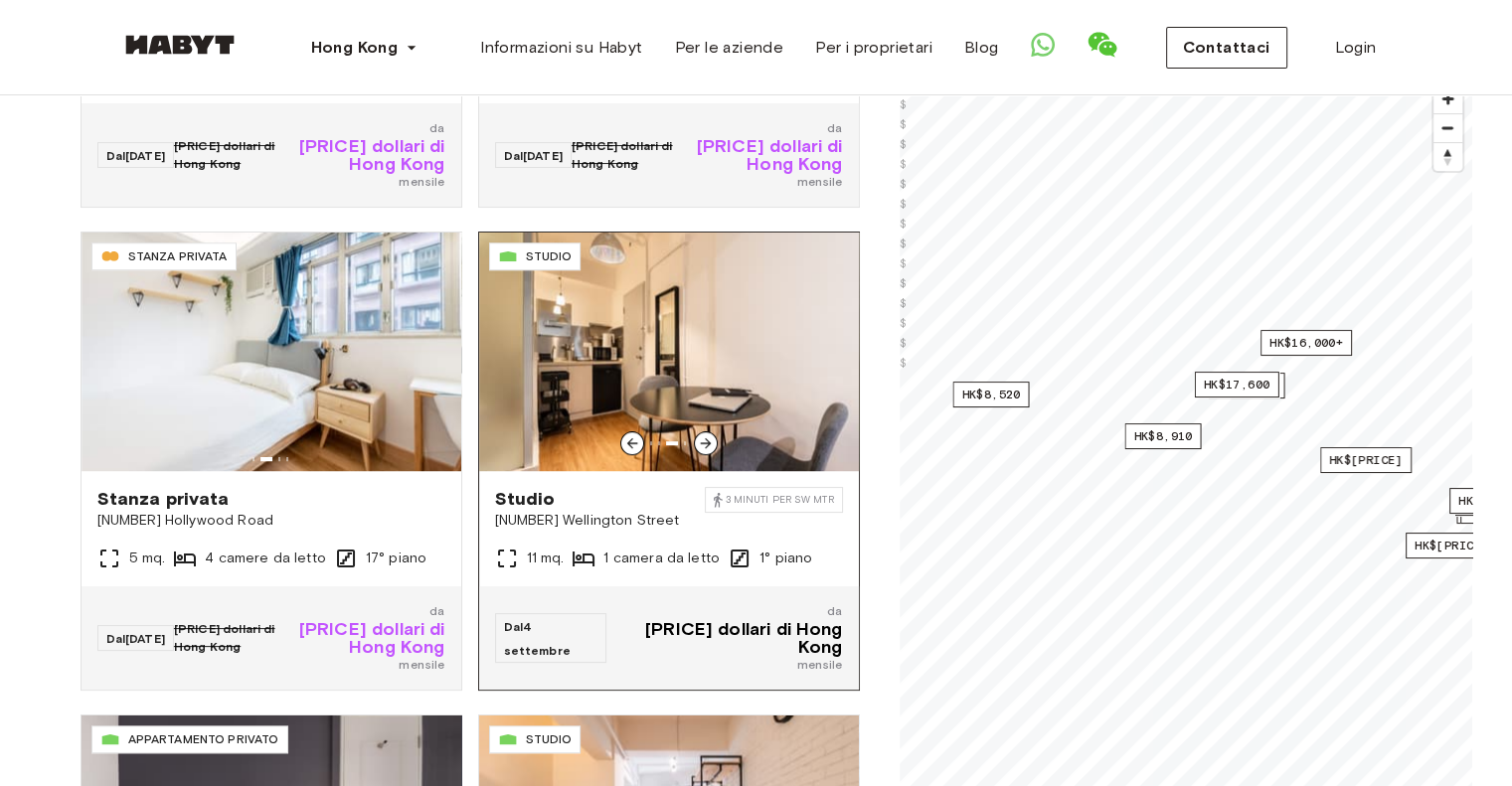 click at bounding box center [669, 352] 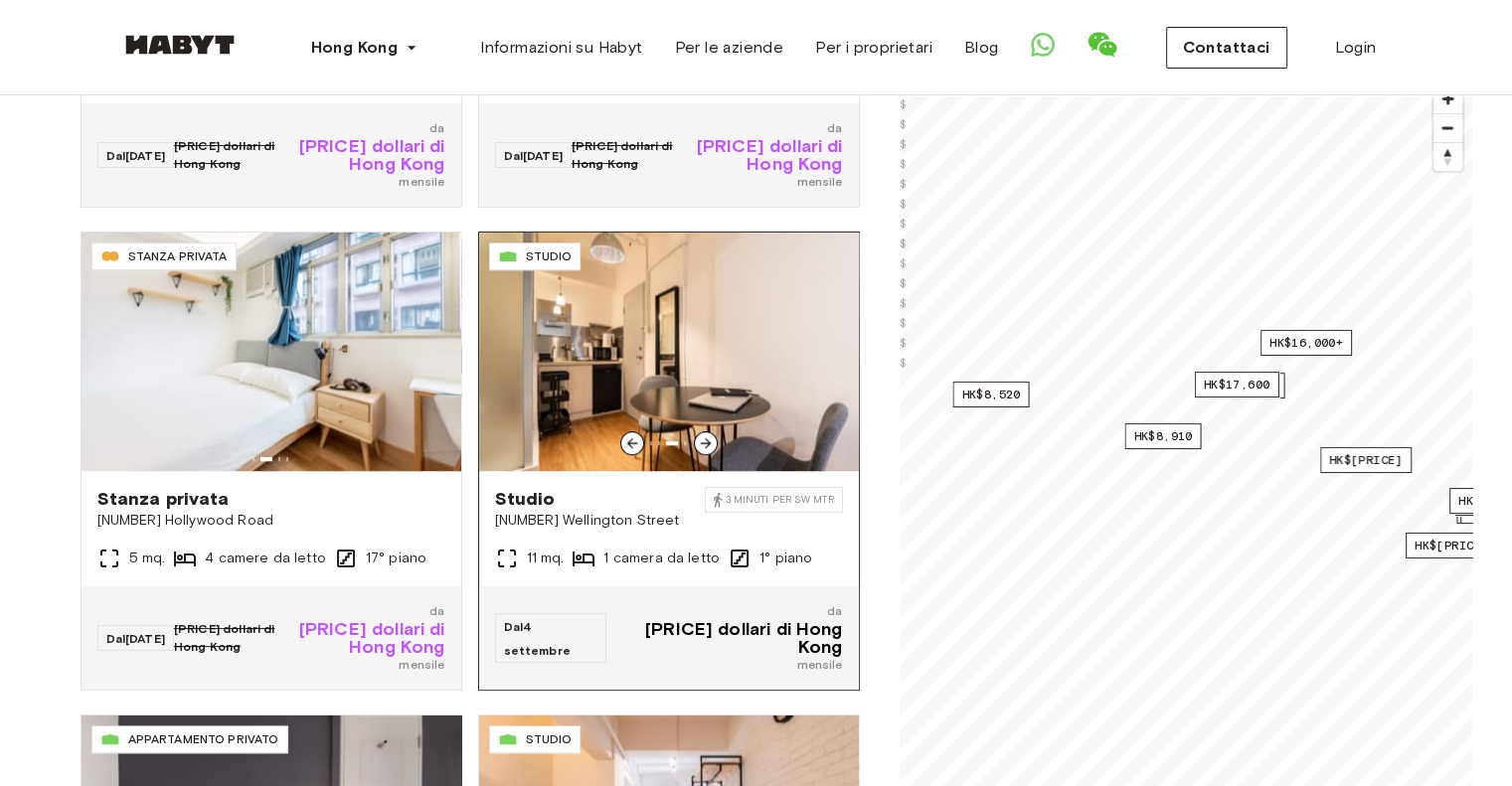 click at bounding box center (669, 352) 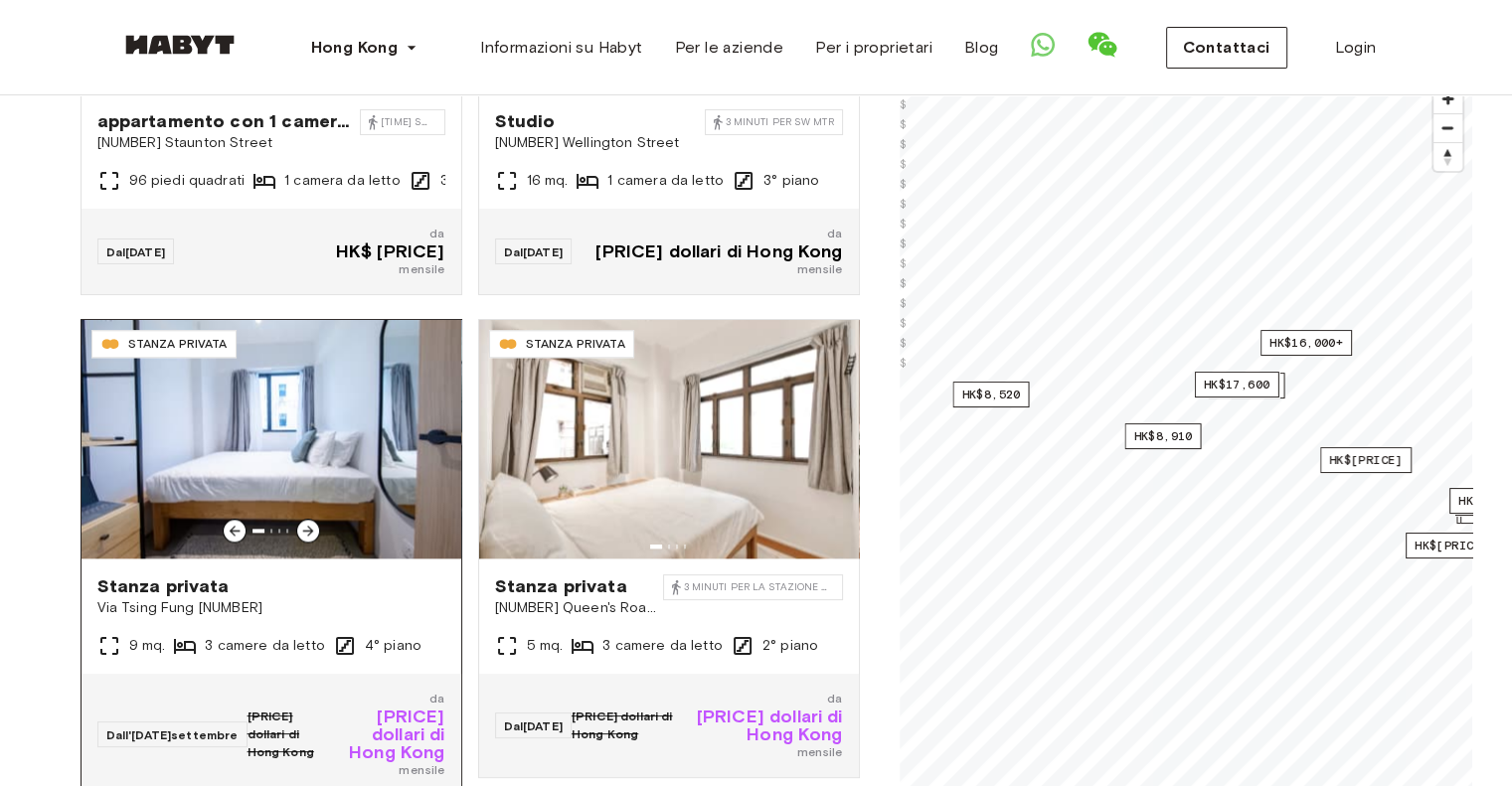 scroll, scrollTop: 2186, scrollLeft: 0, axis: vertical 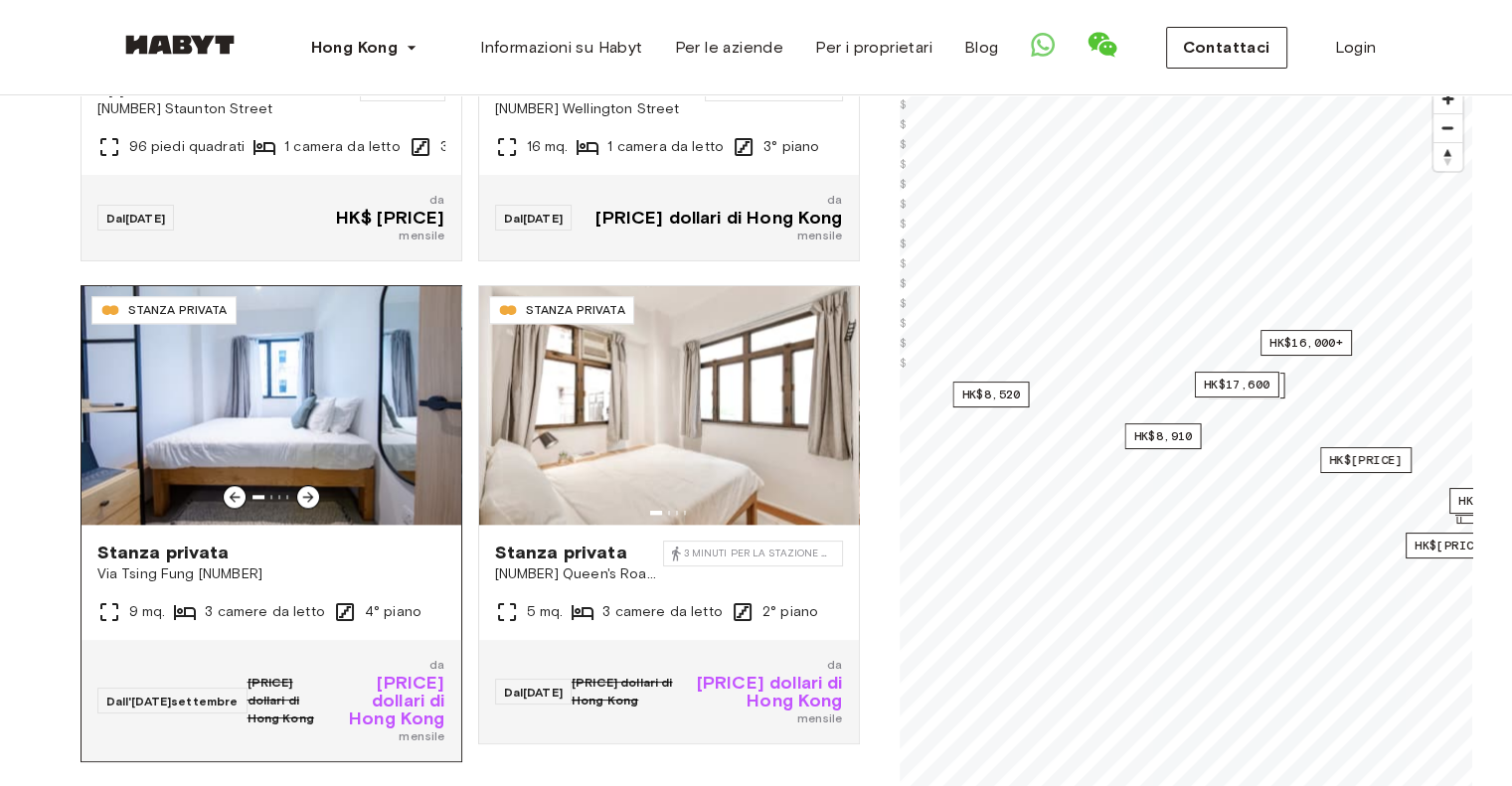click 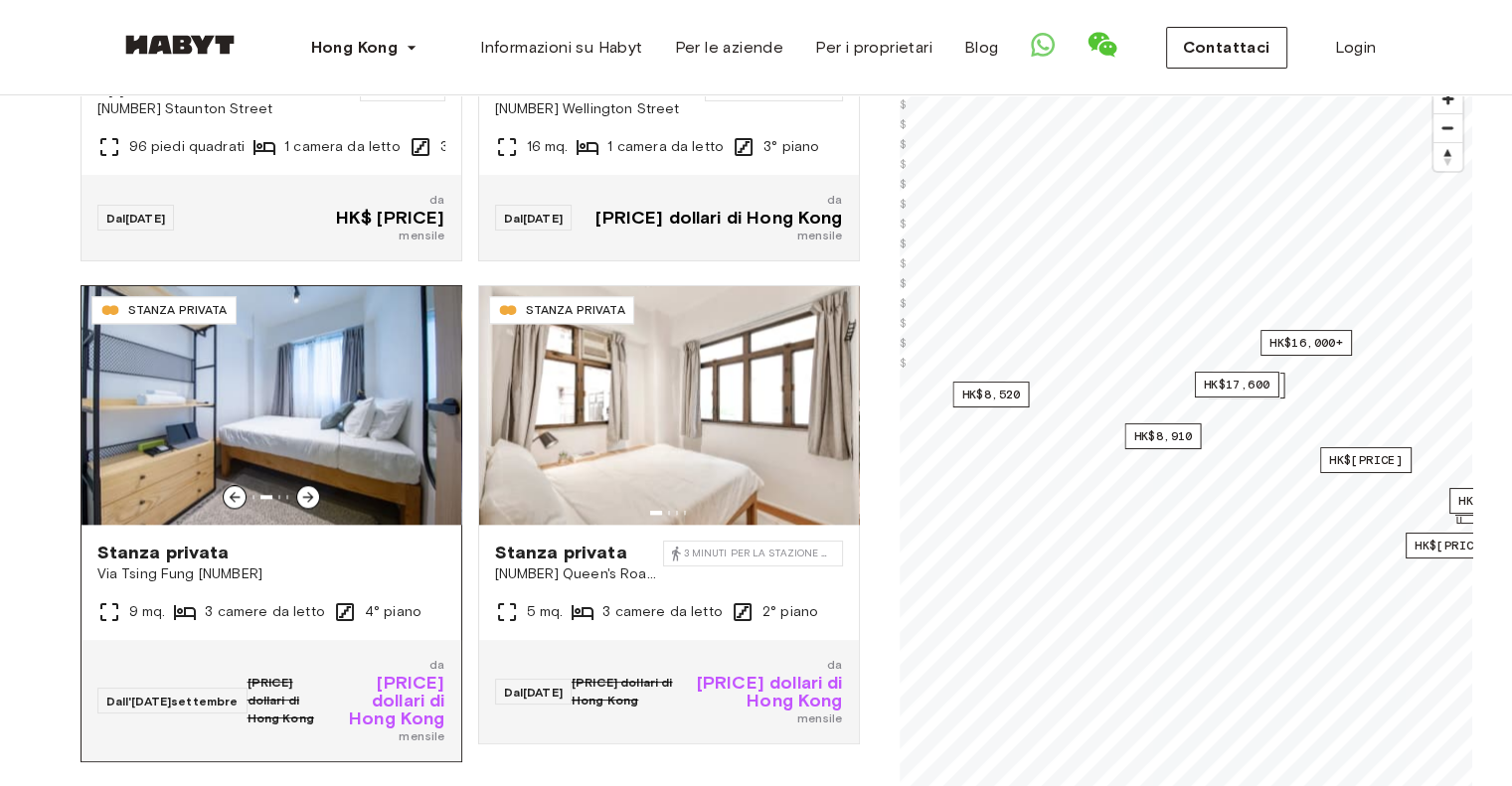 click 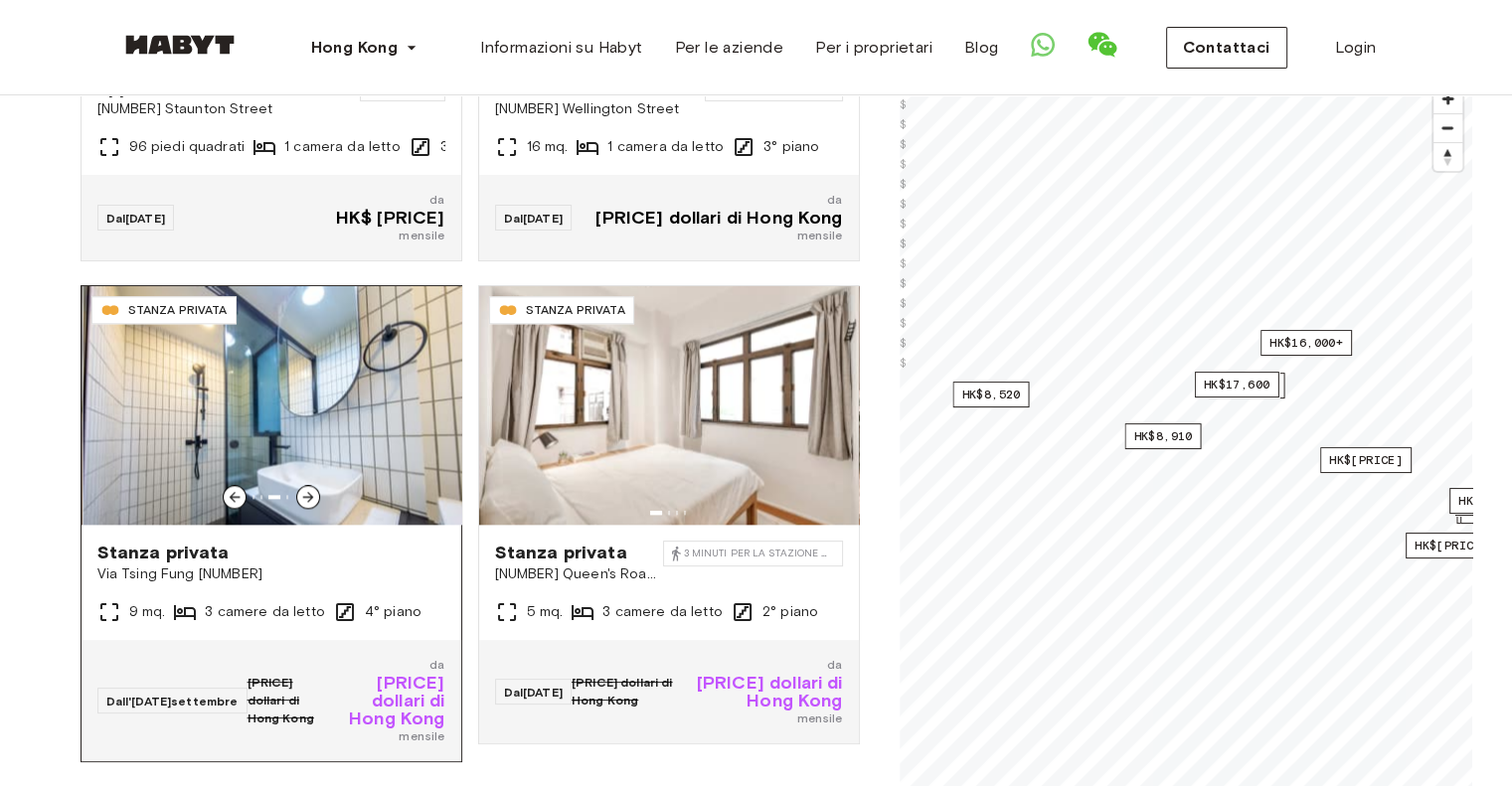 click 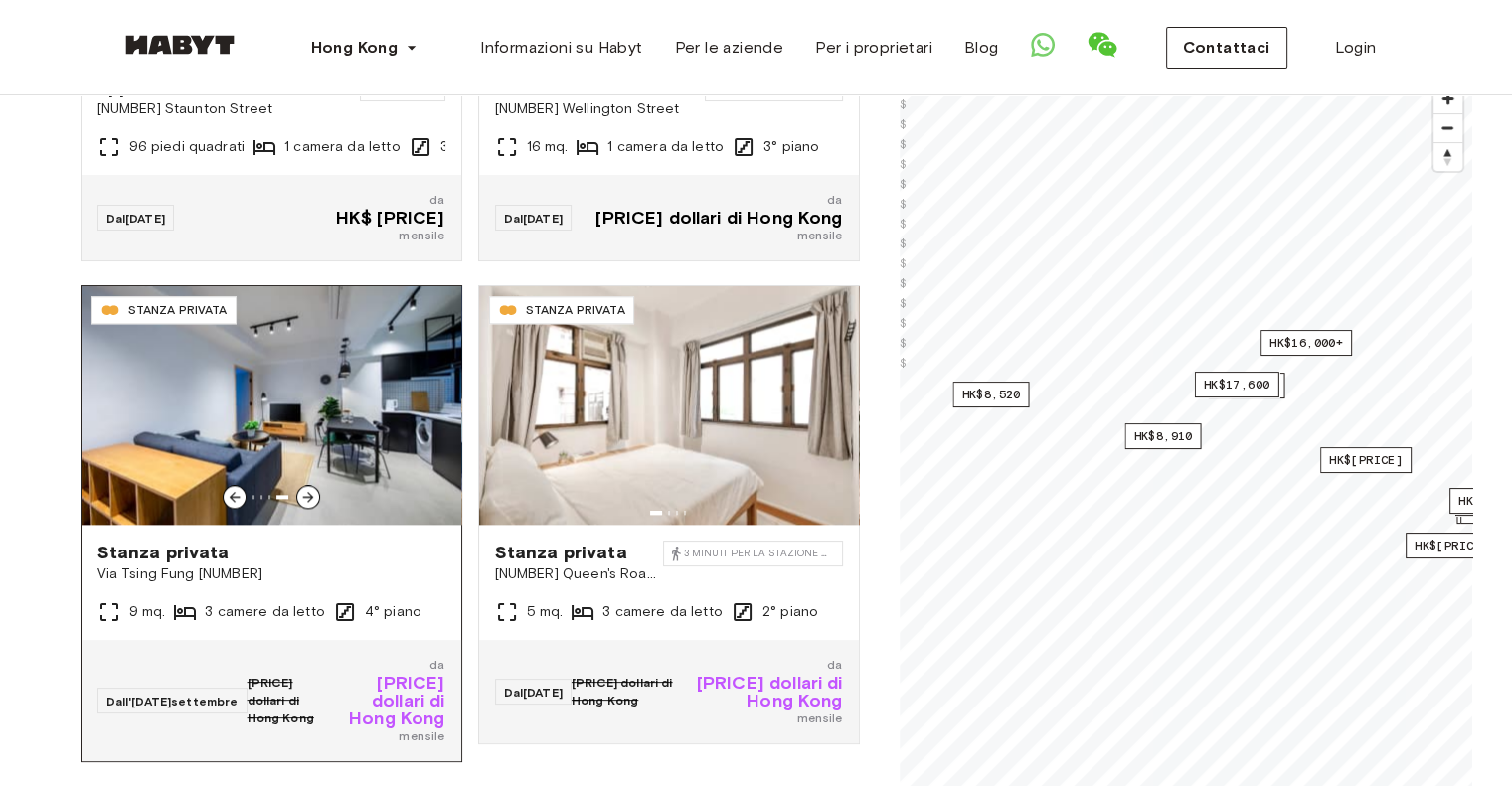 click 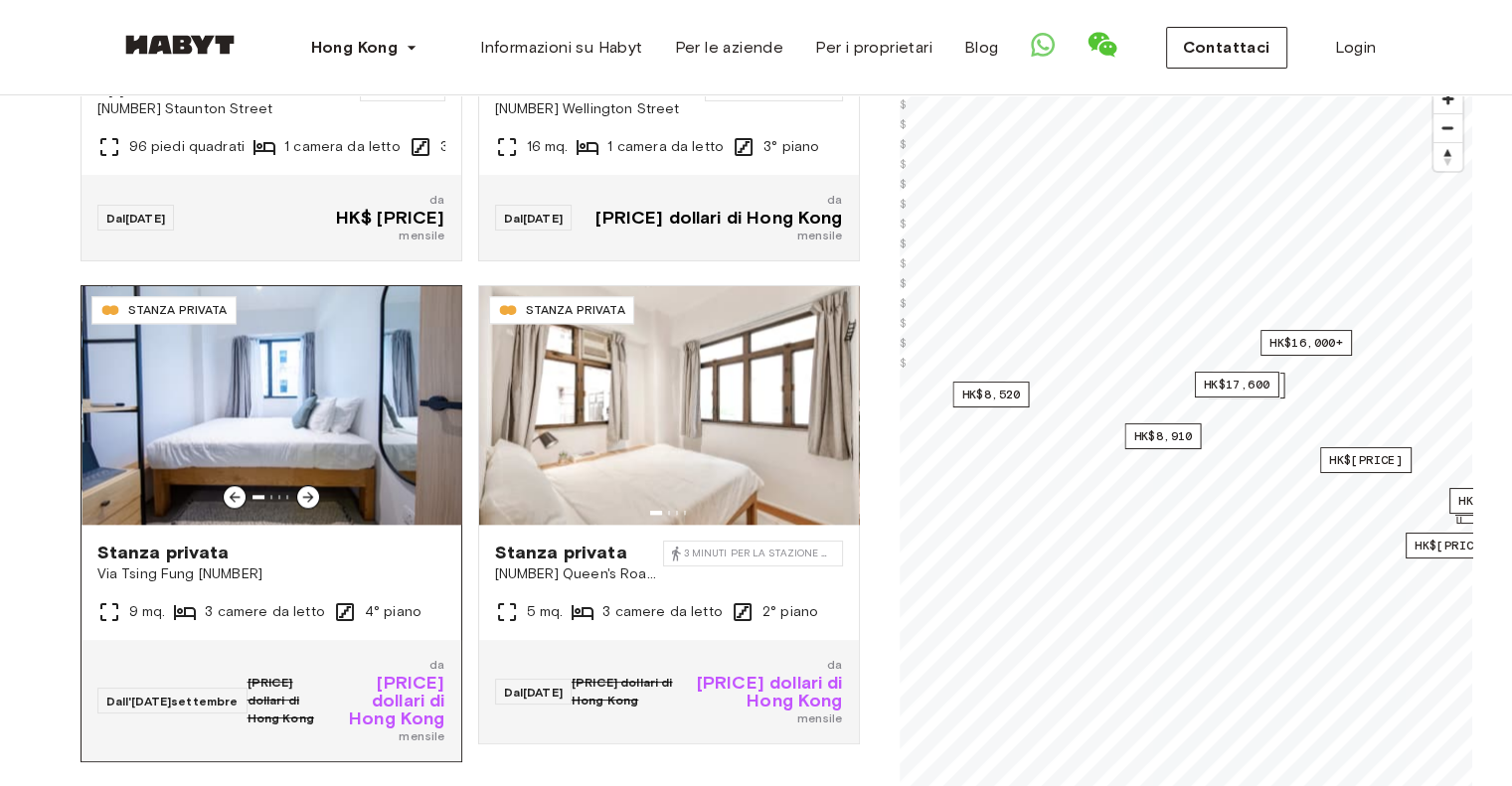 click 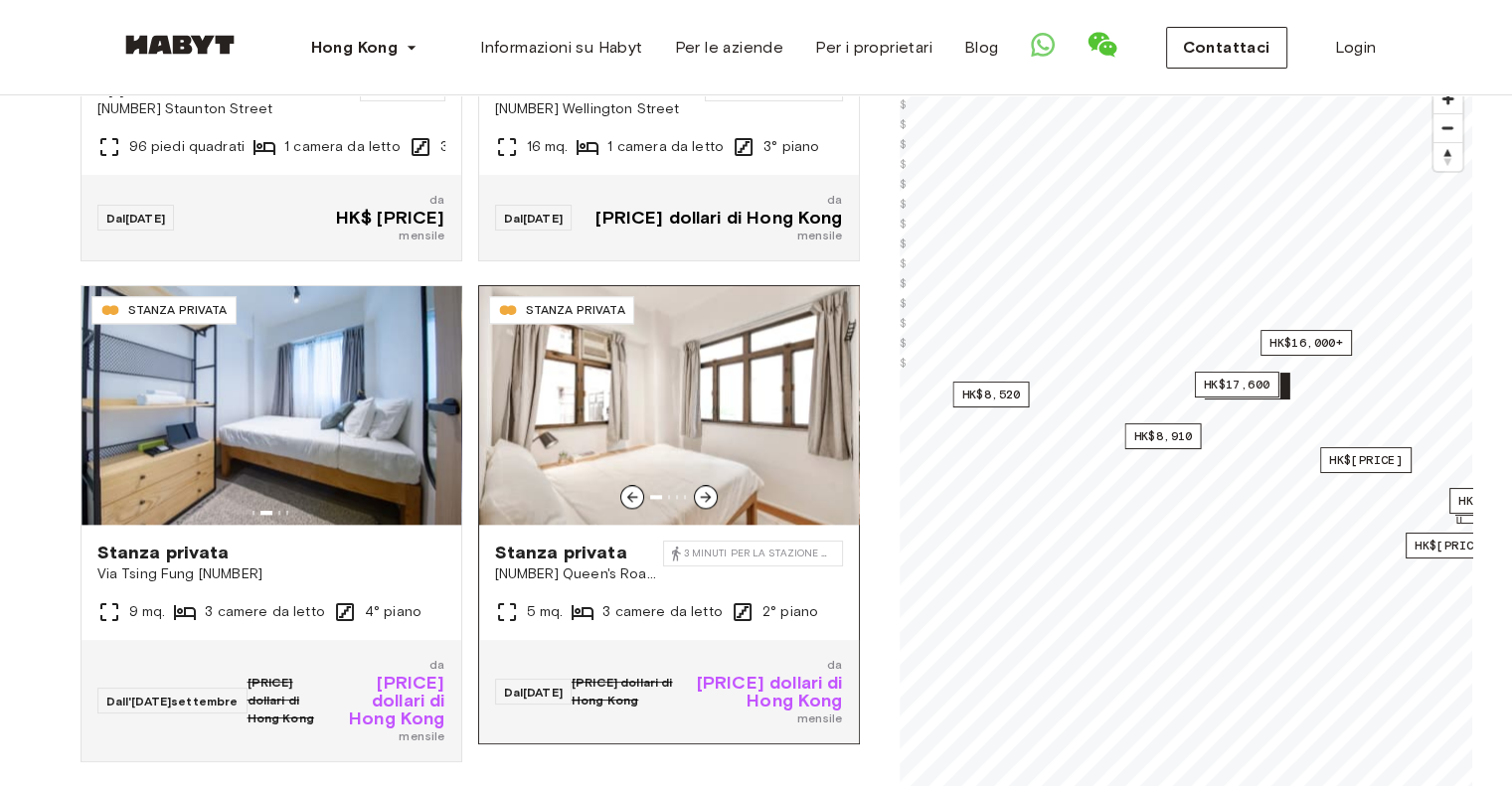 scroll, scrollTop: 2285, scrollLeft: 0, axis: vertical 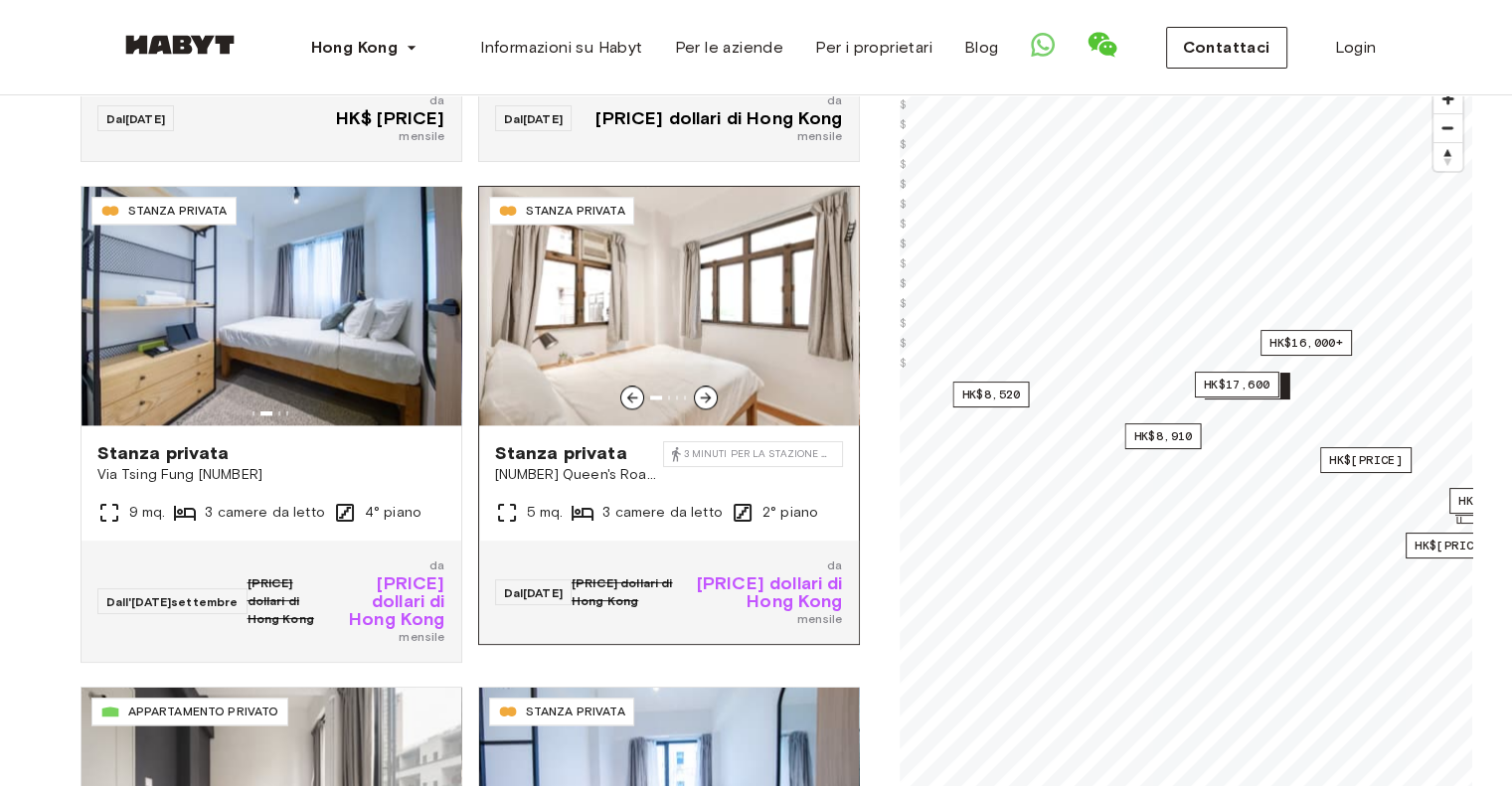 click 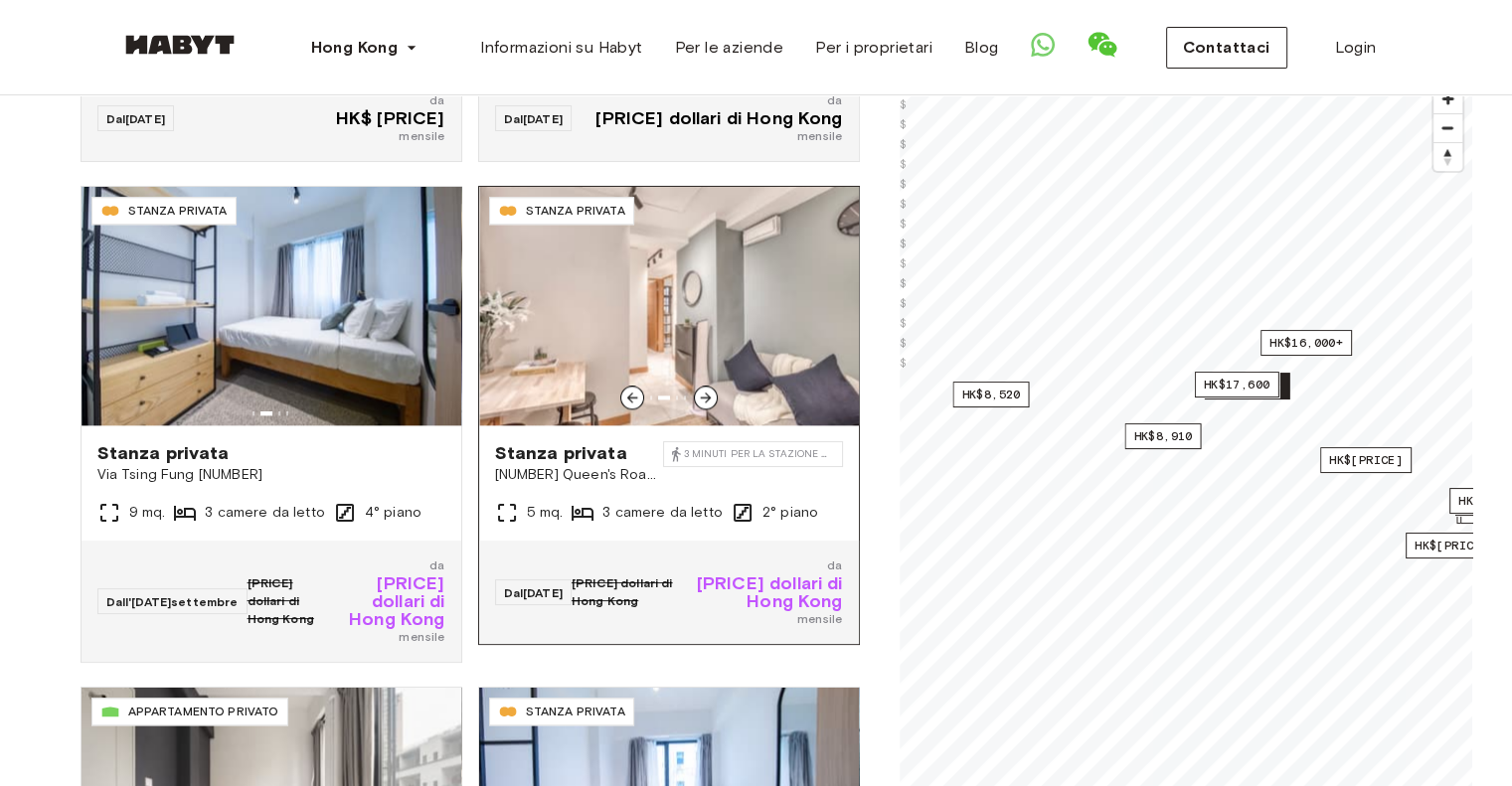 click 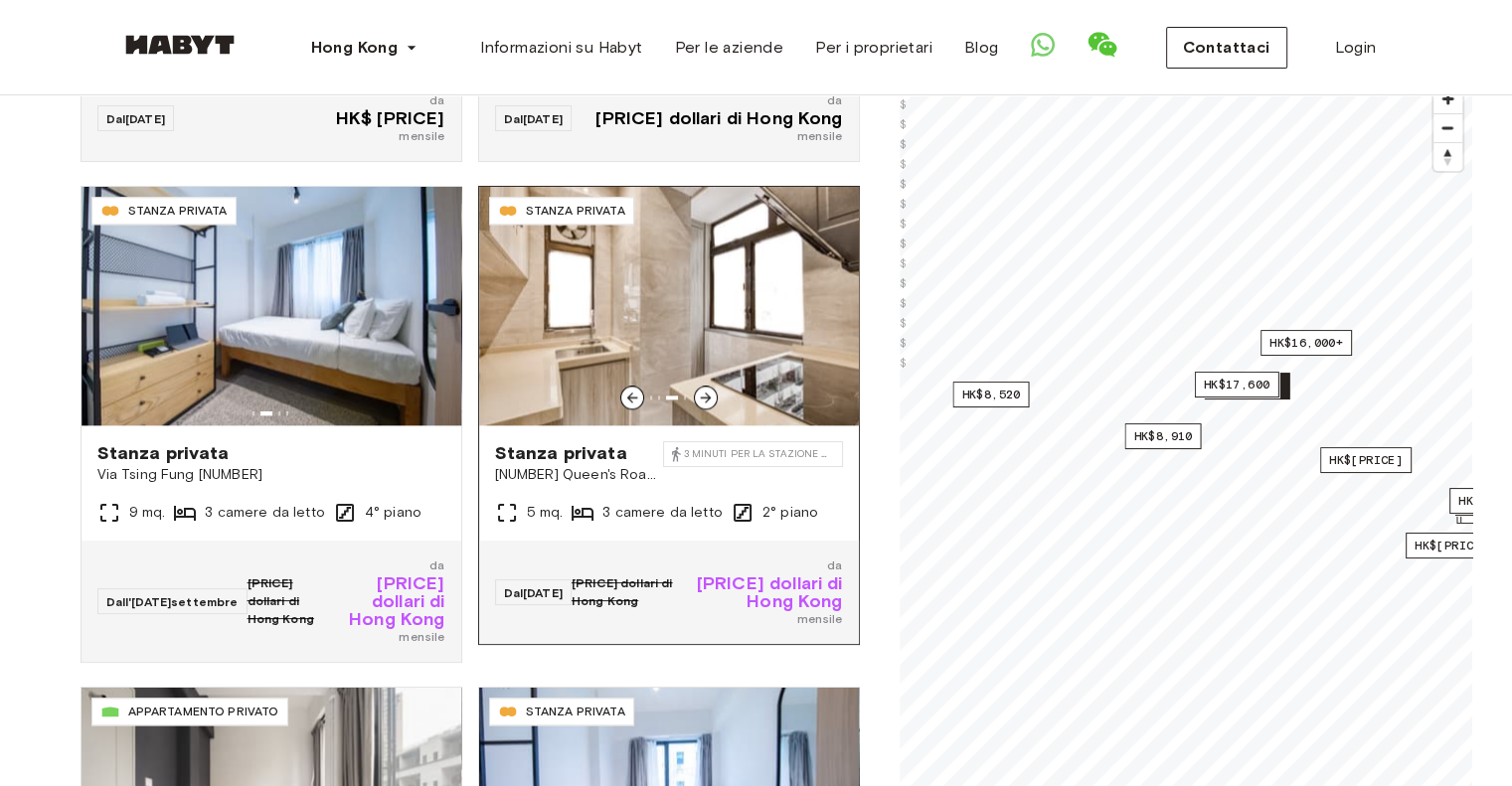 click 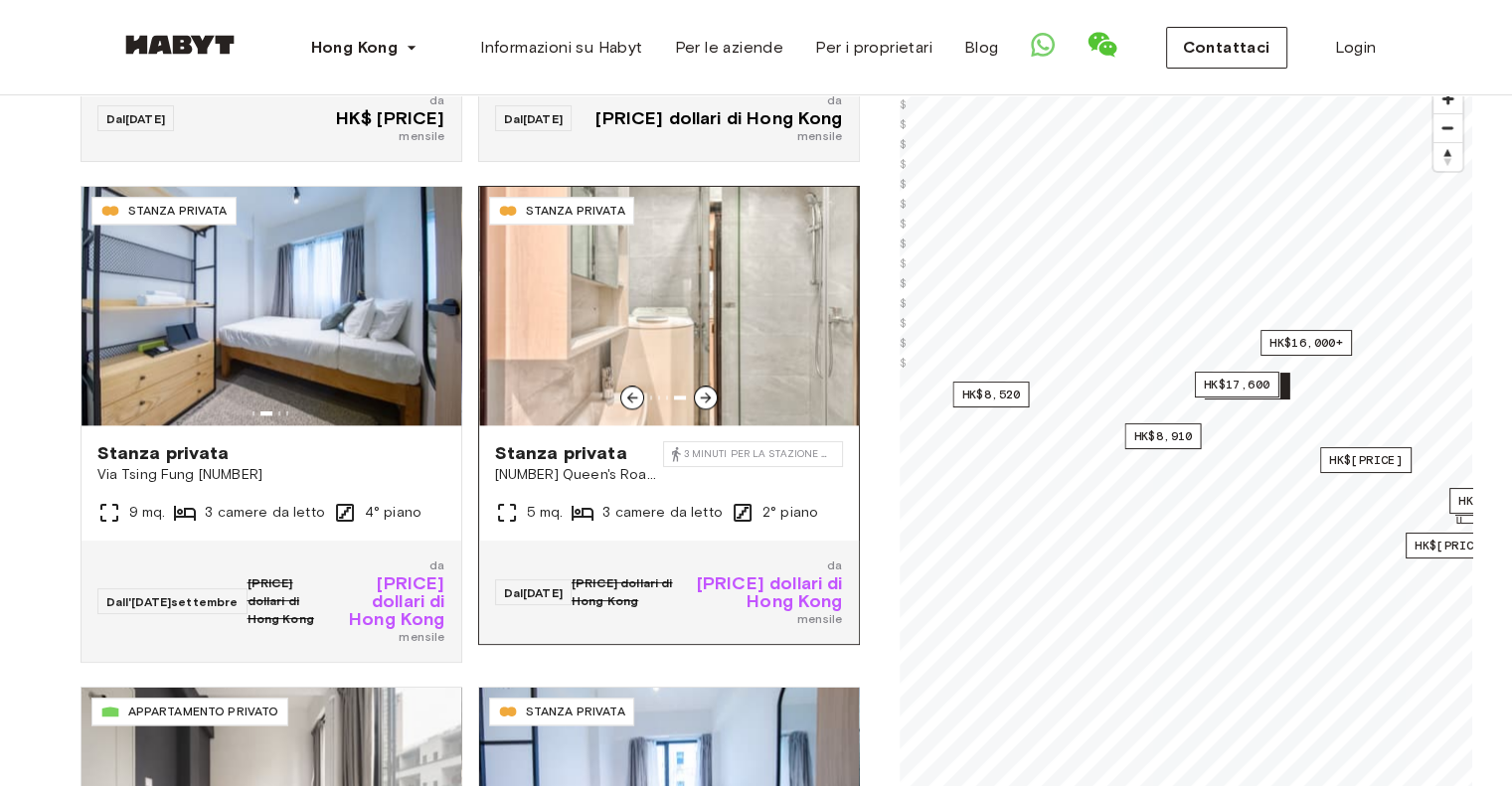 click 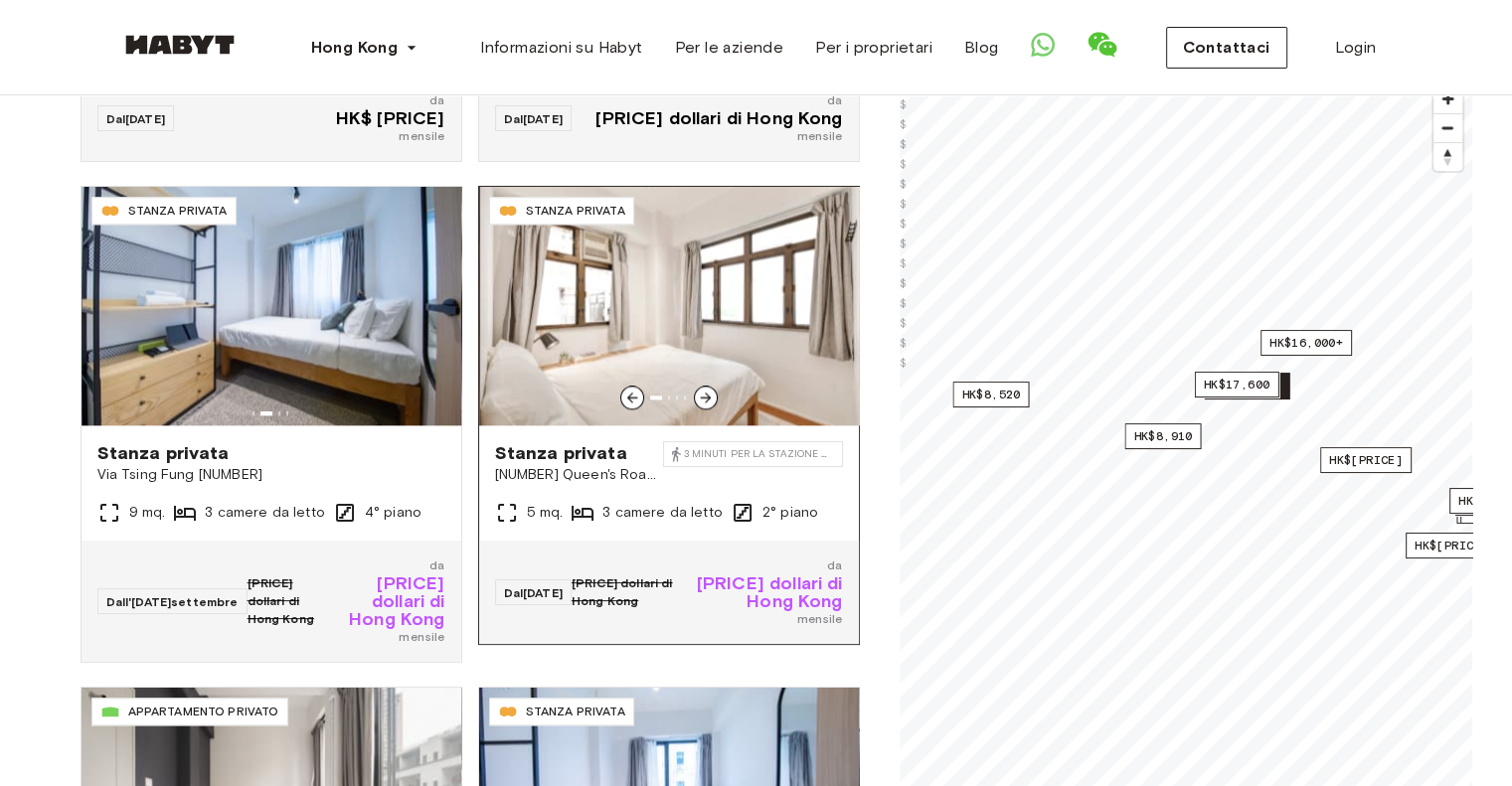 click 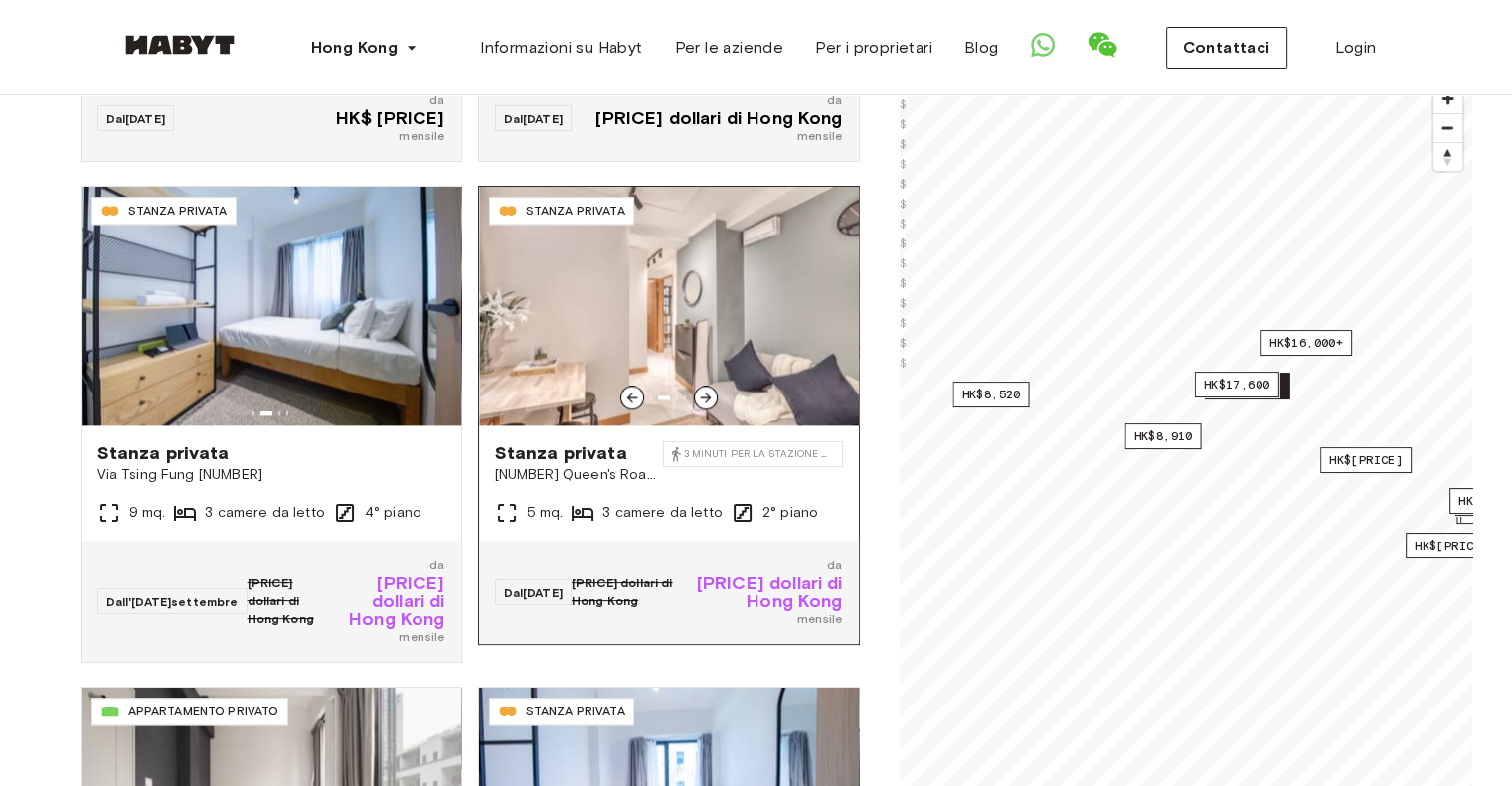 click 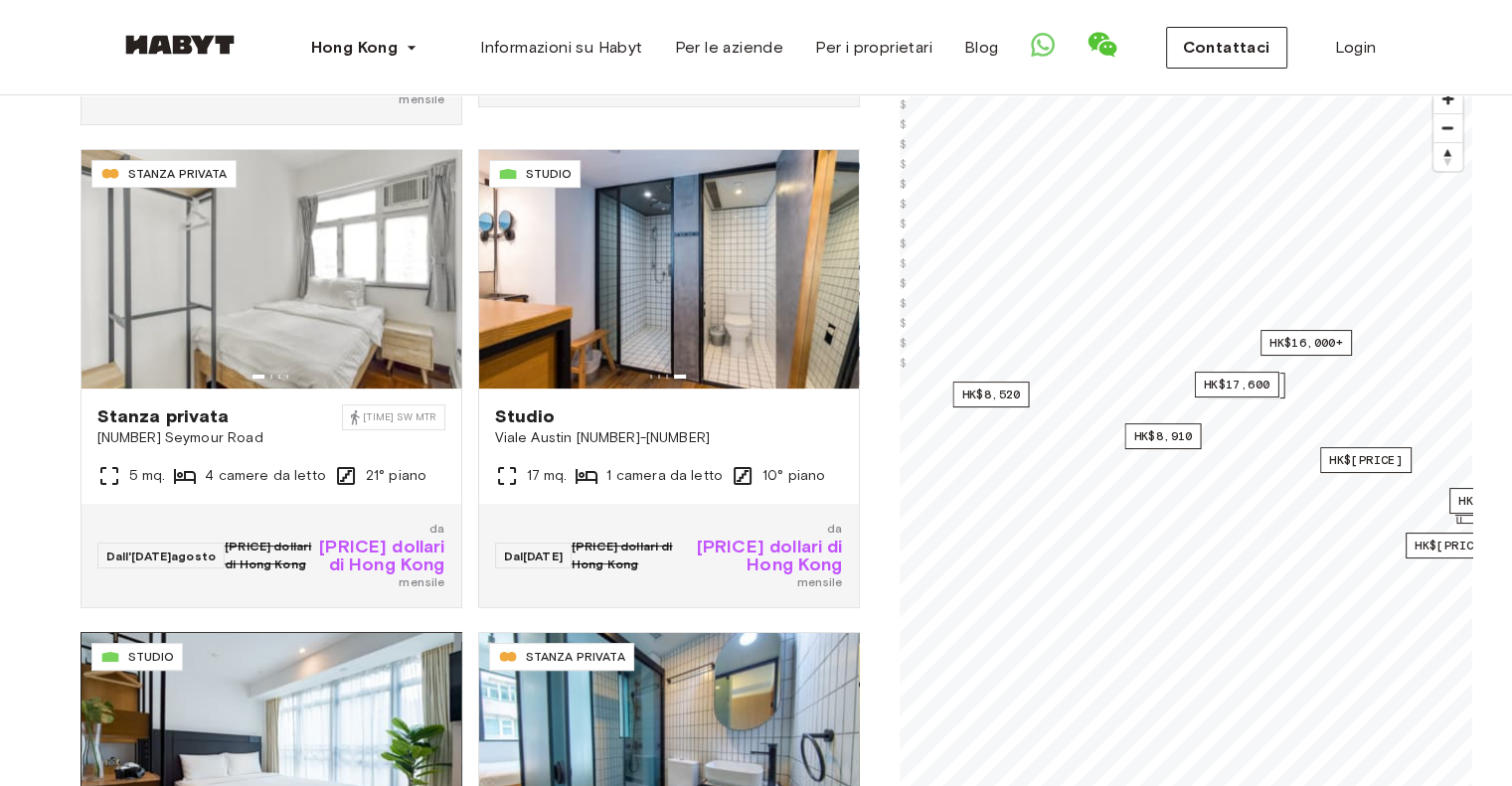 scroll, scrollTop: 397, scrollLeft: 0, axis: vertical 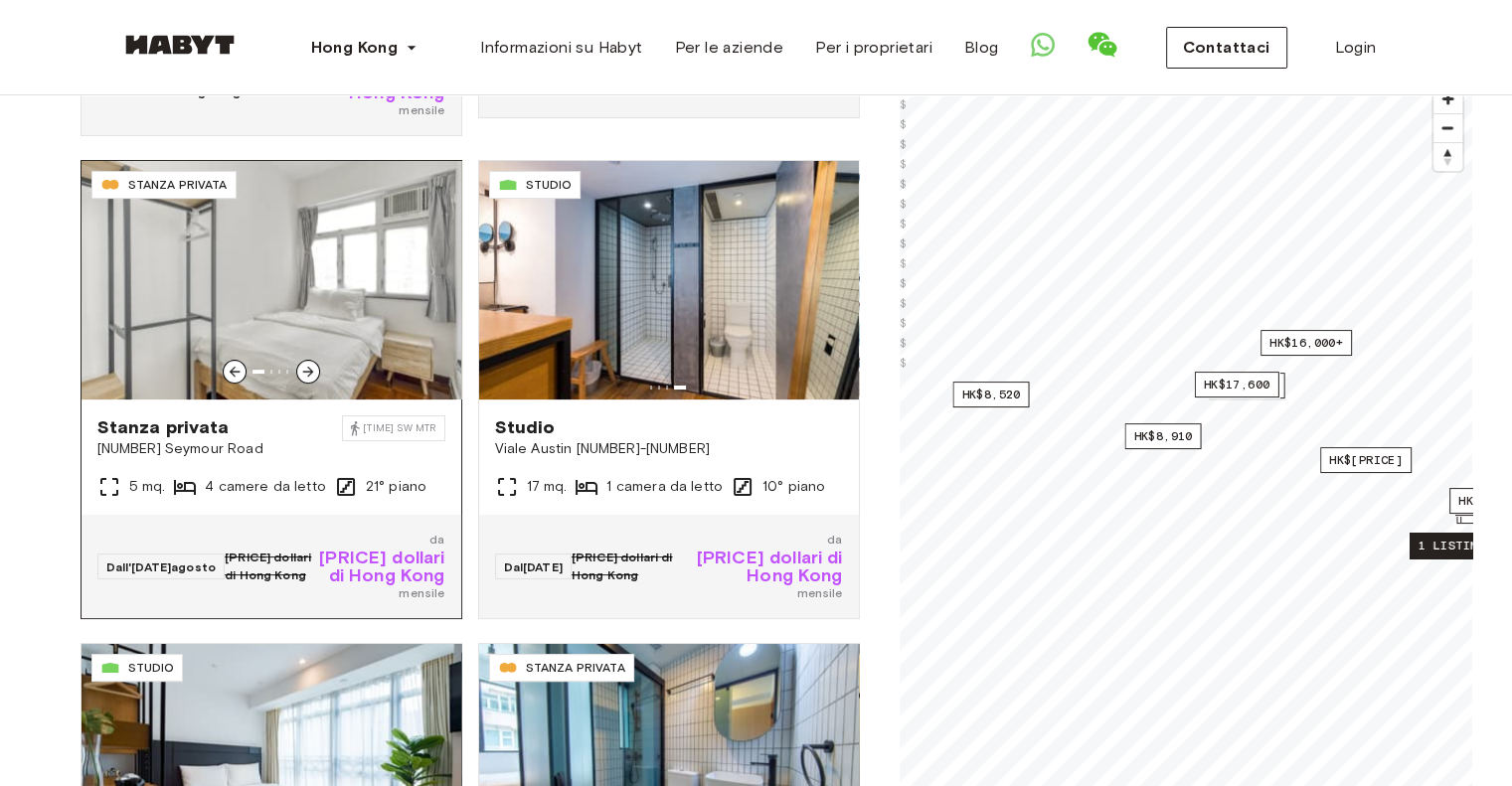 click 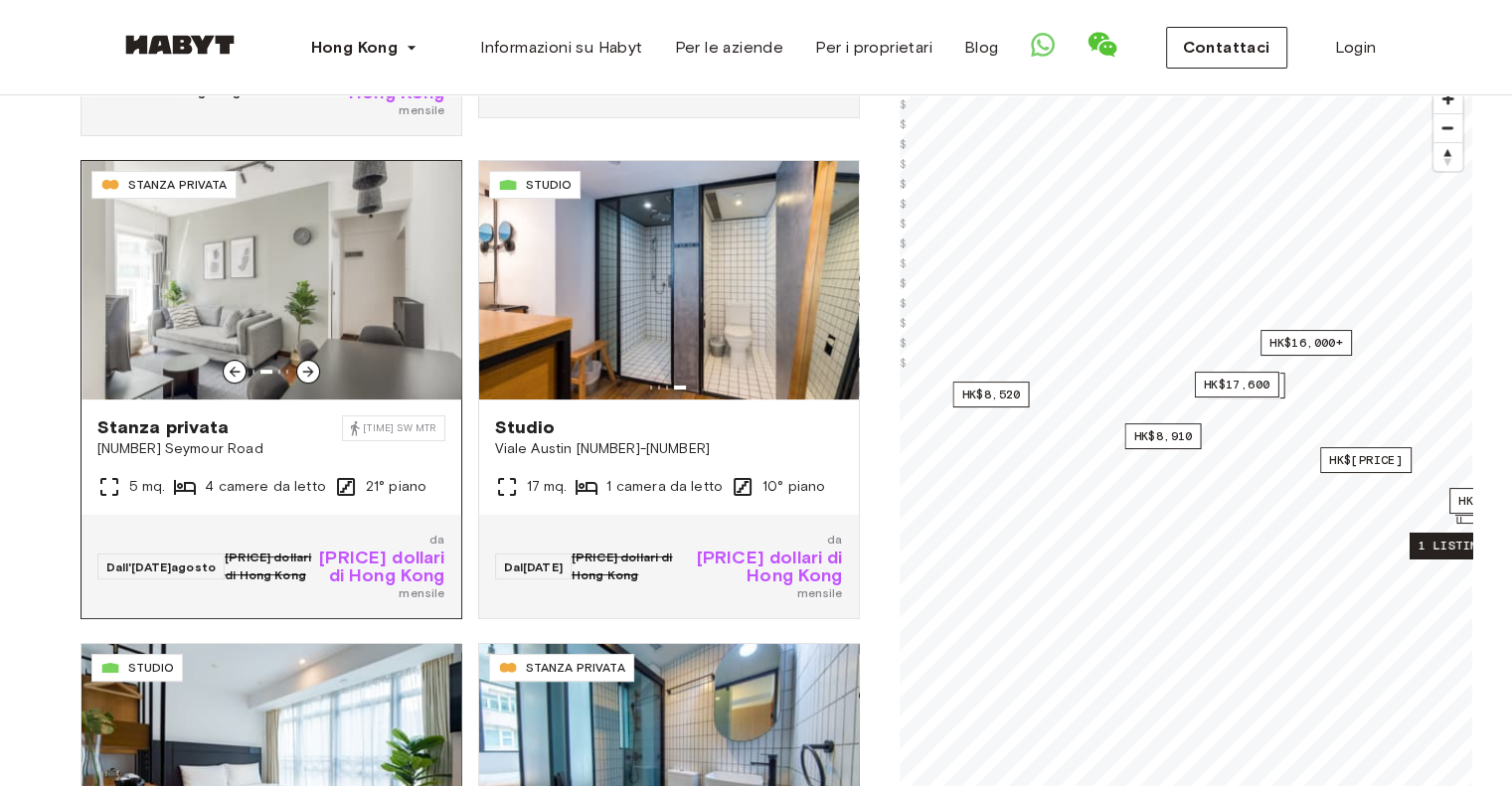 click 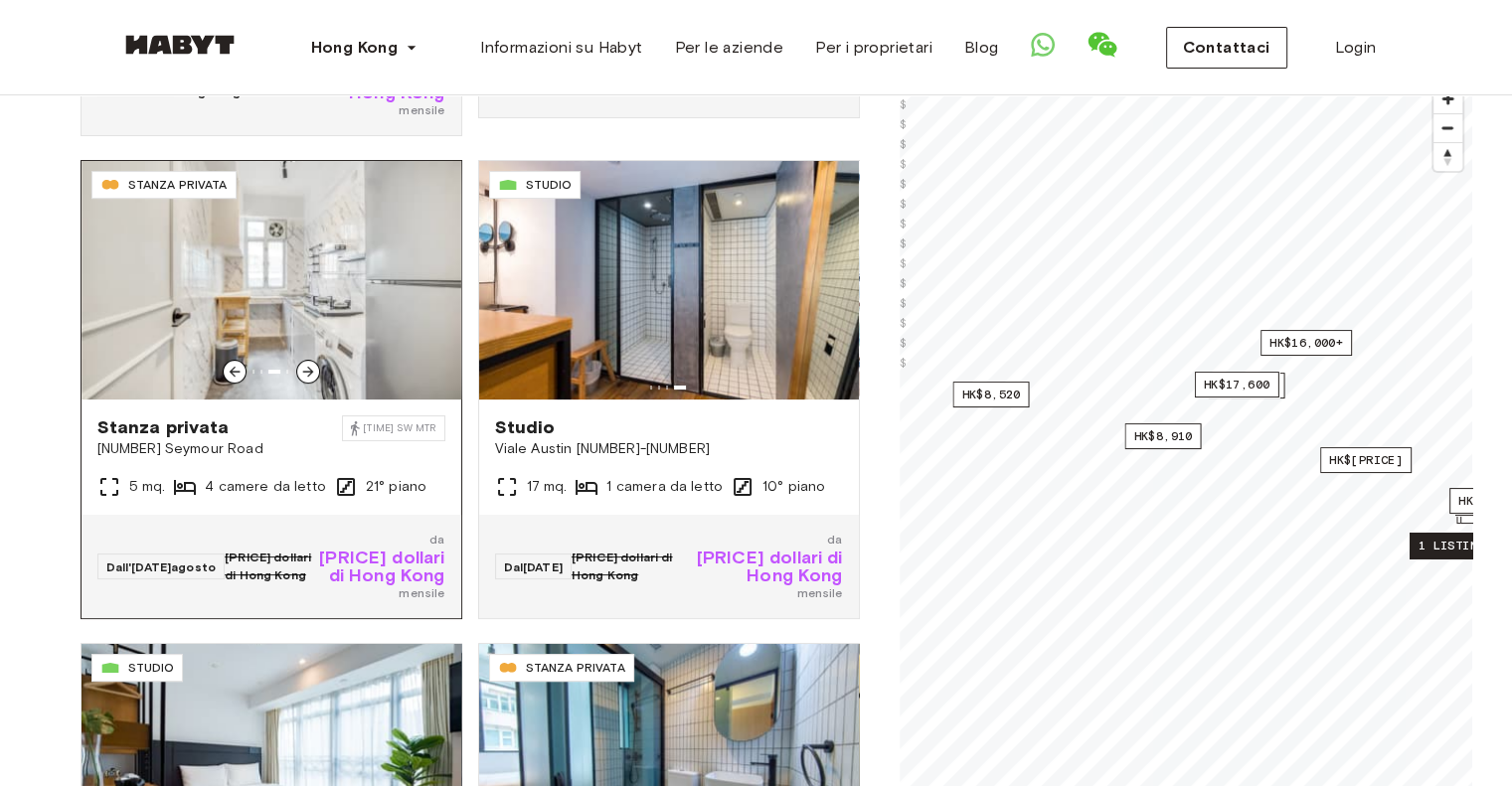click 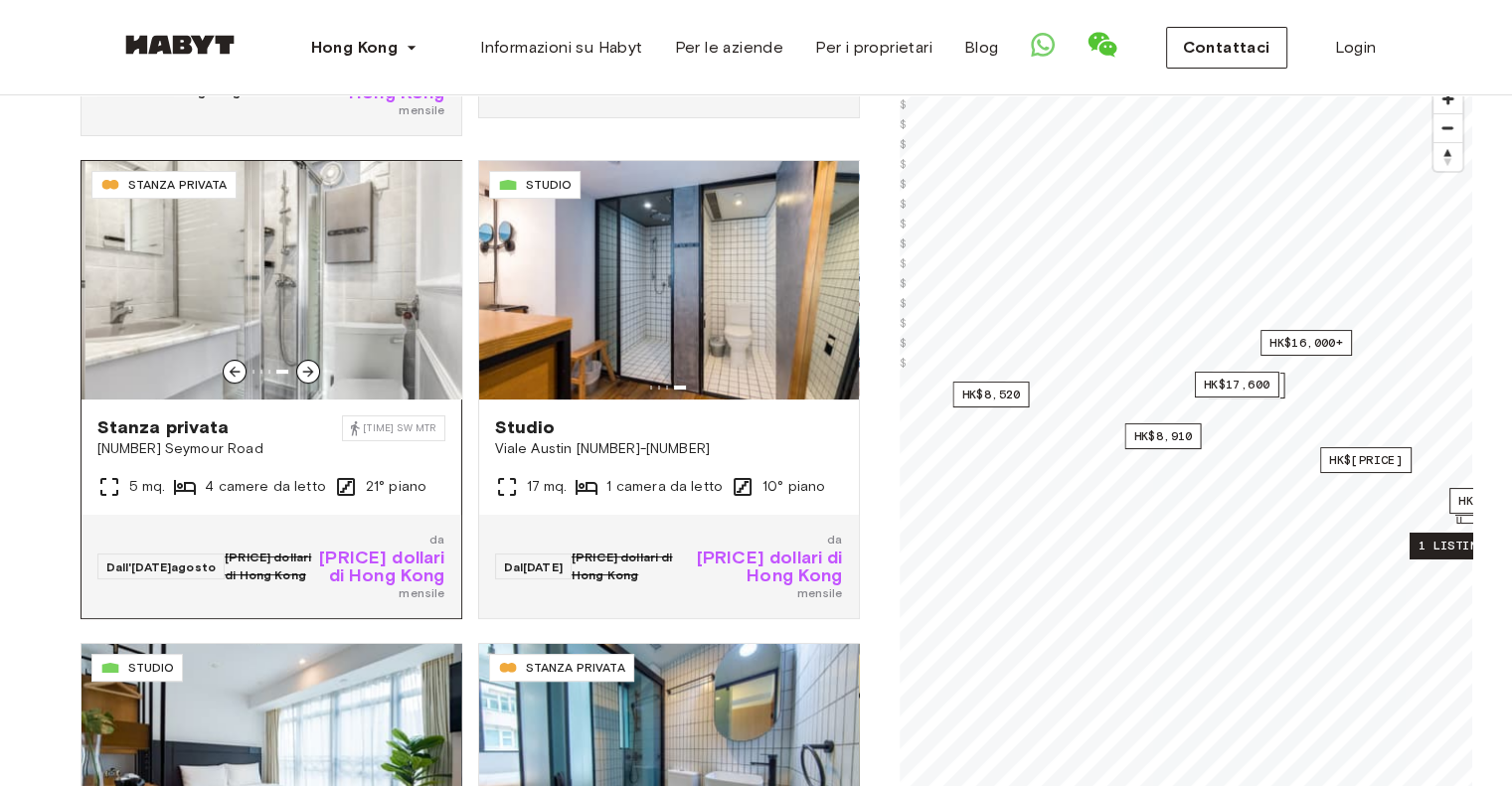 click 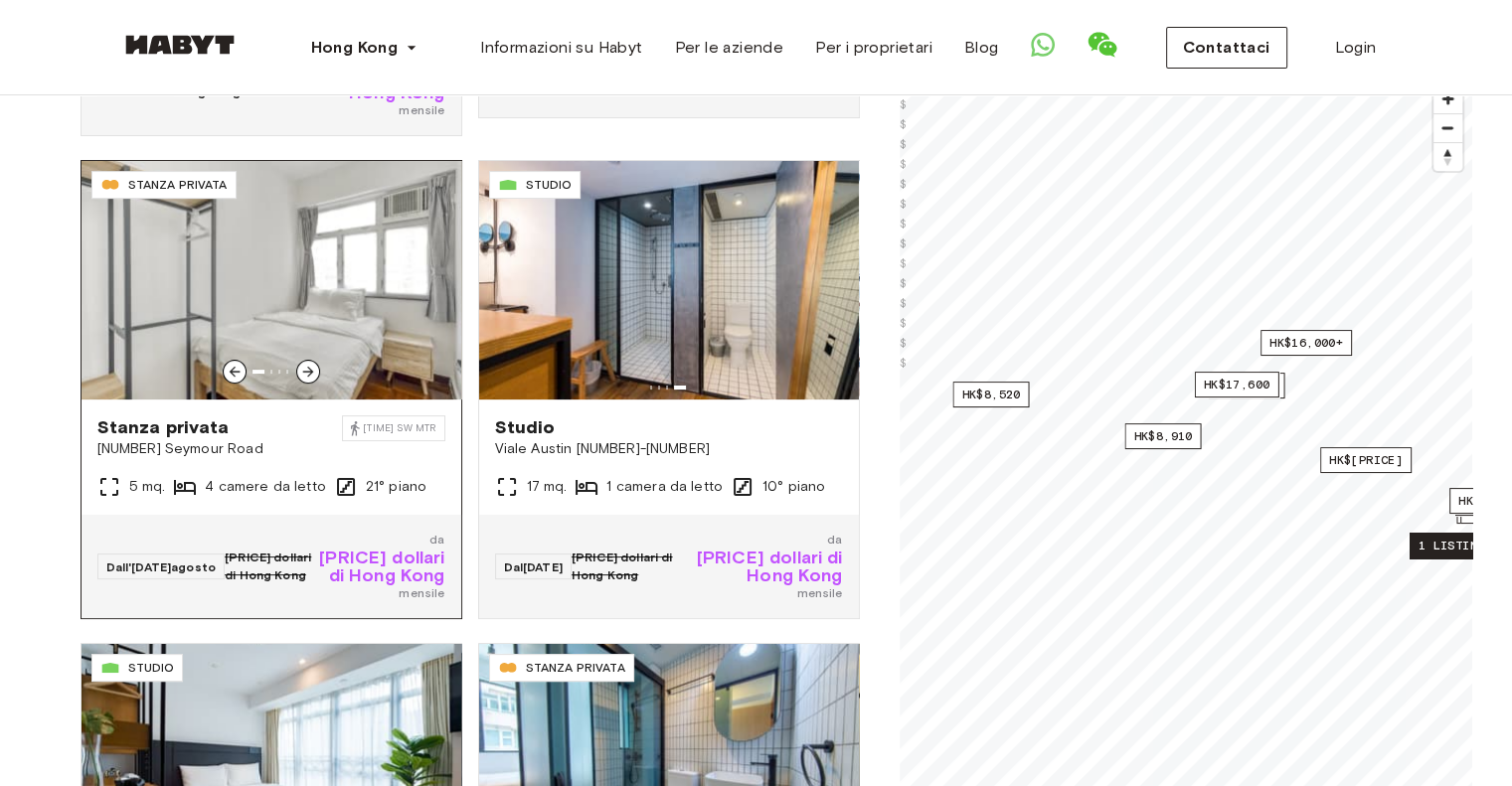 click 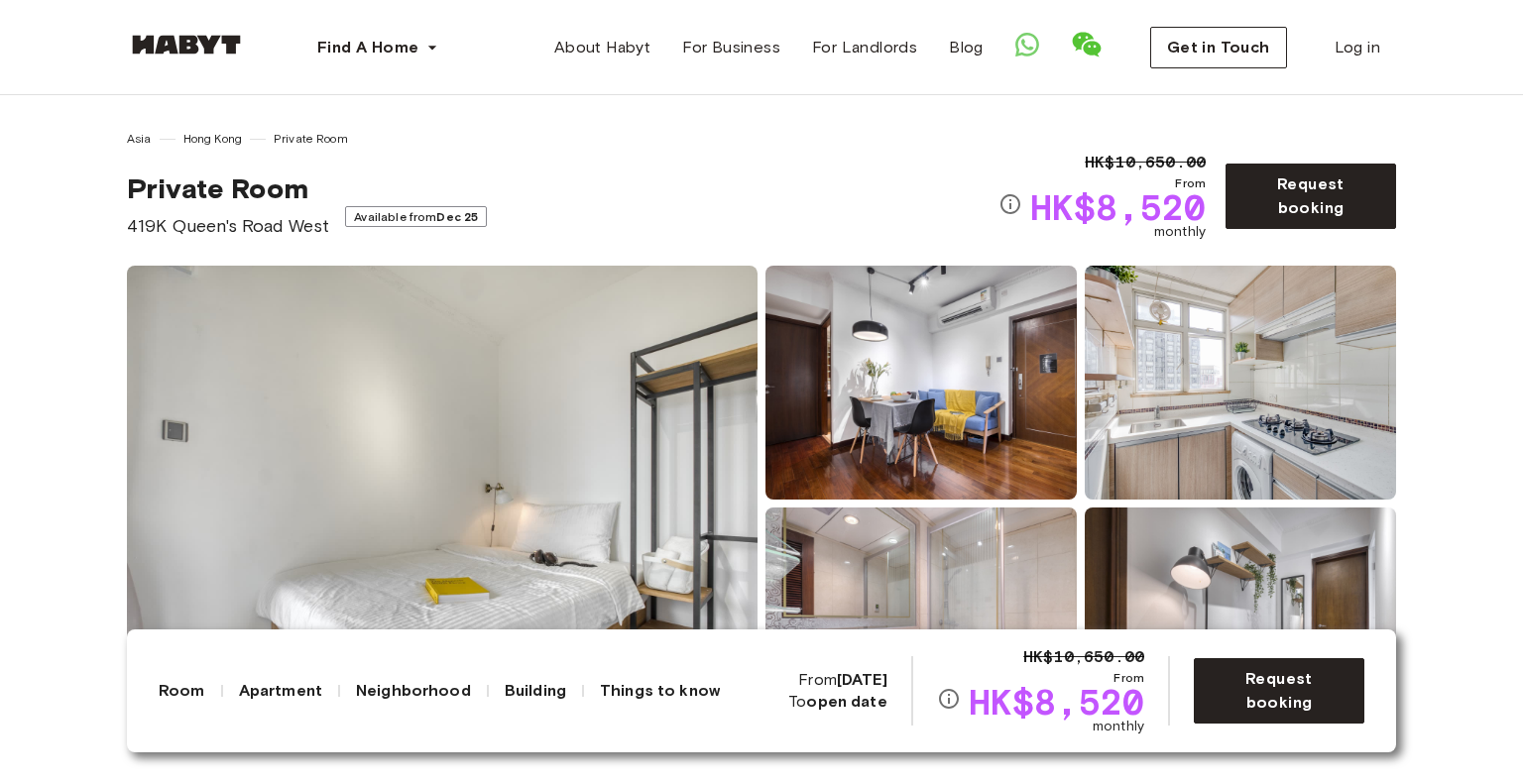 scroll, scrollTop: 0, scrollLeft: 0, axis: both 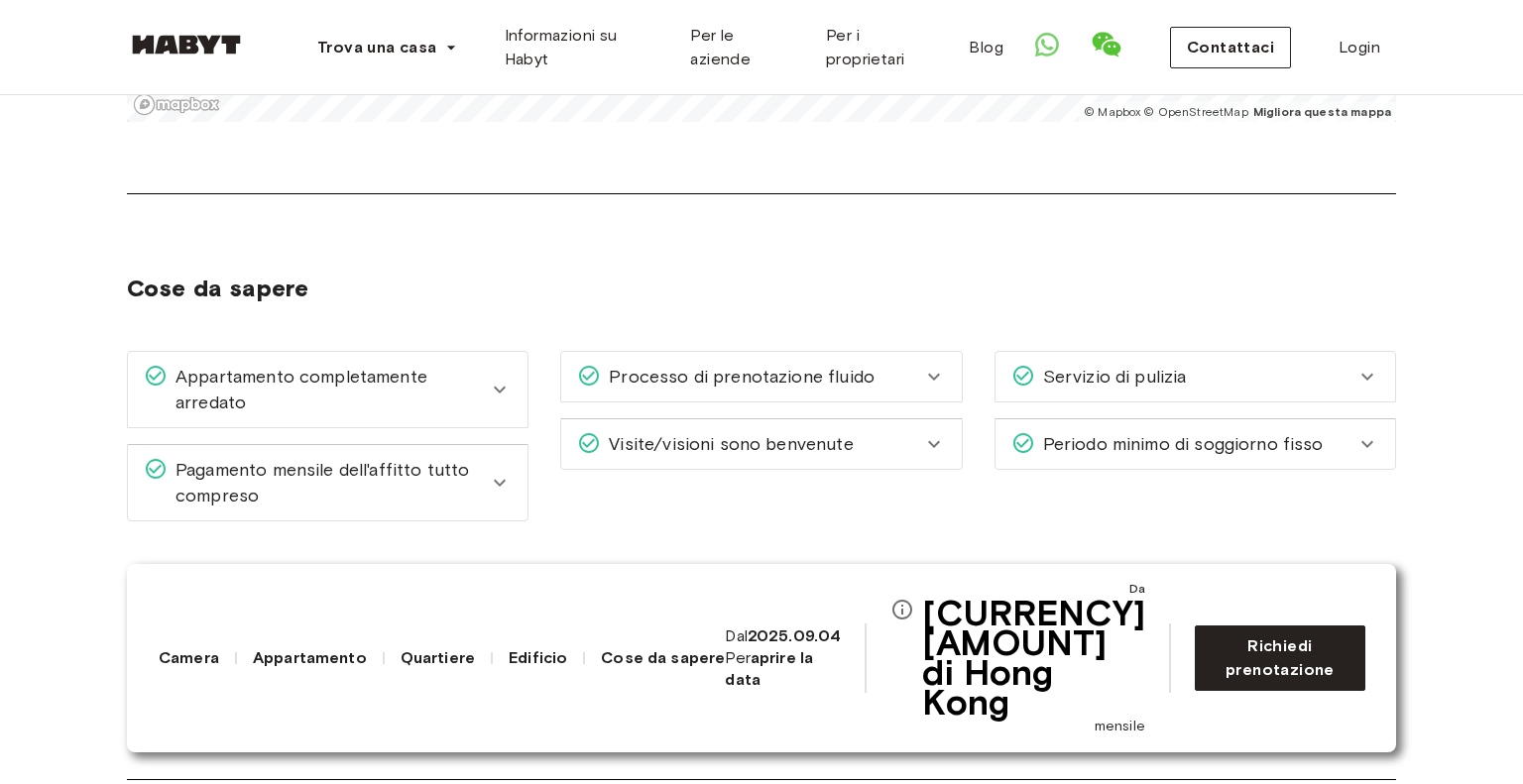 click on "Cose da sapere" at bounding box center [662, 657] 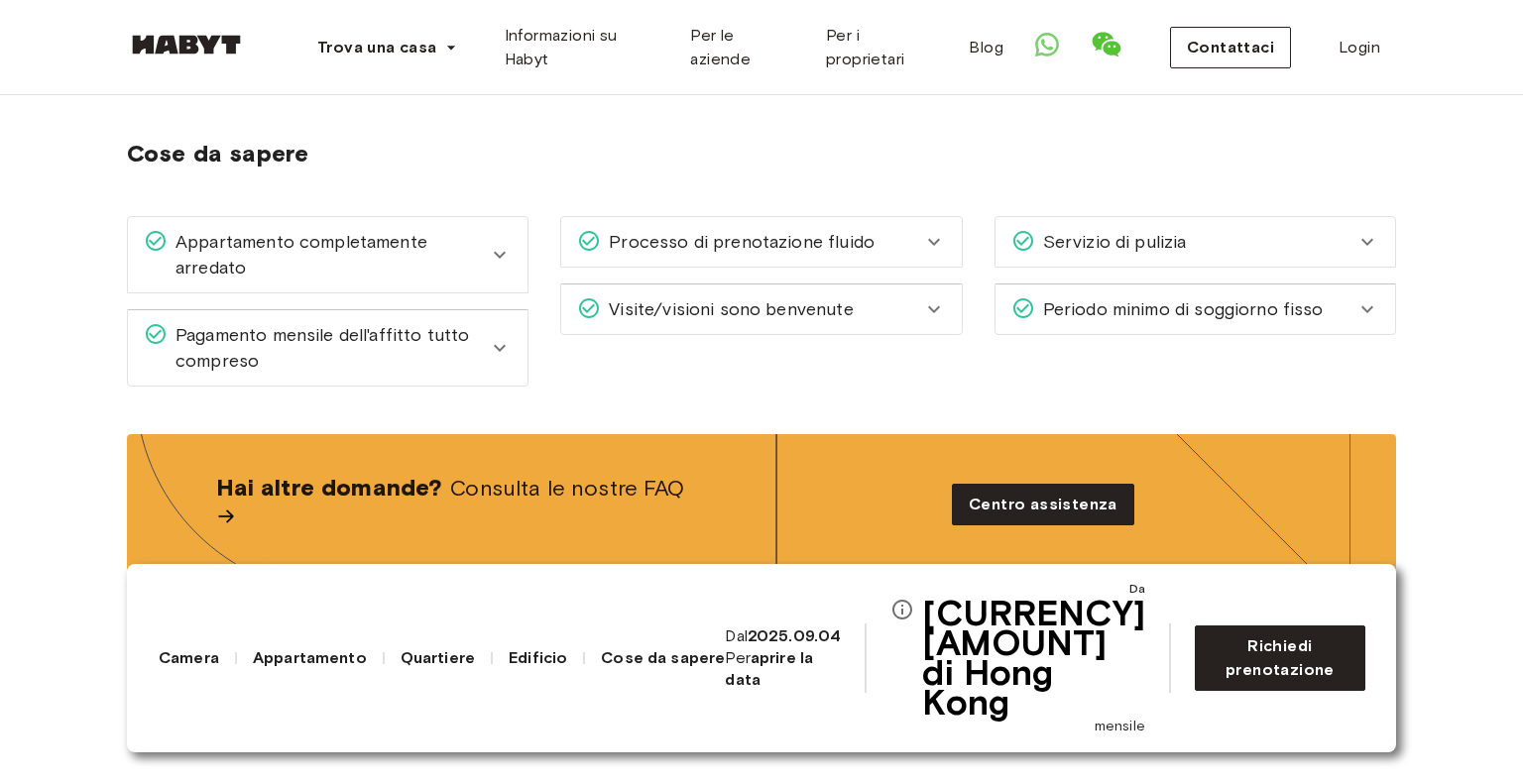 scroll, scrollTop: 2644, scrollLeft: 0, axis: vertical 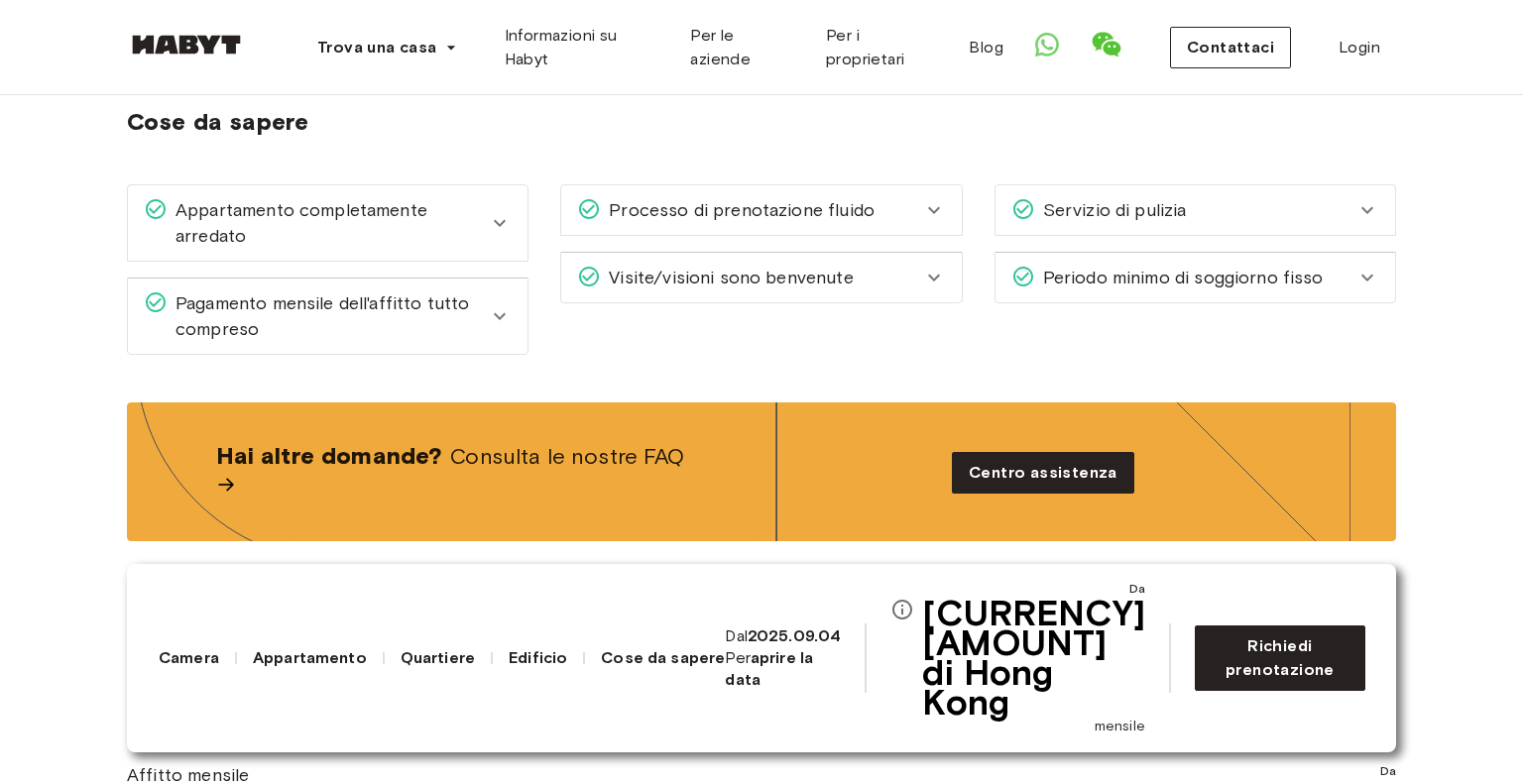 click on "Servizio di pulizia" at bounding box center (1183, 210) 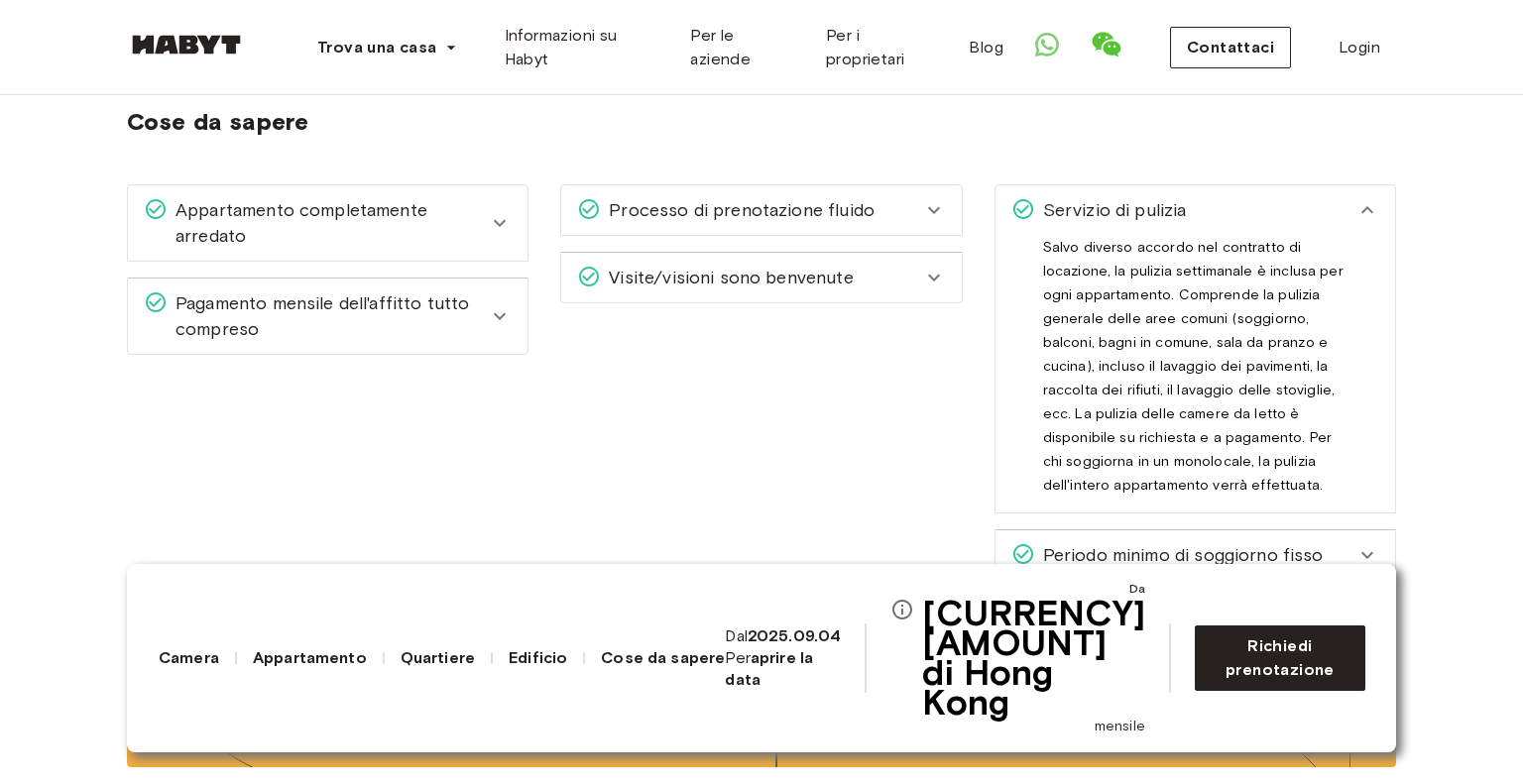 click on "Periodo minimo di soggiorno fisso" at bounding box center (1183, 555) 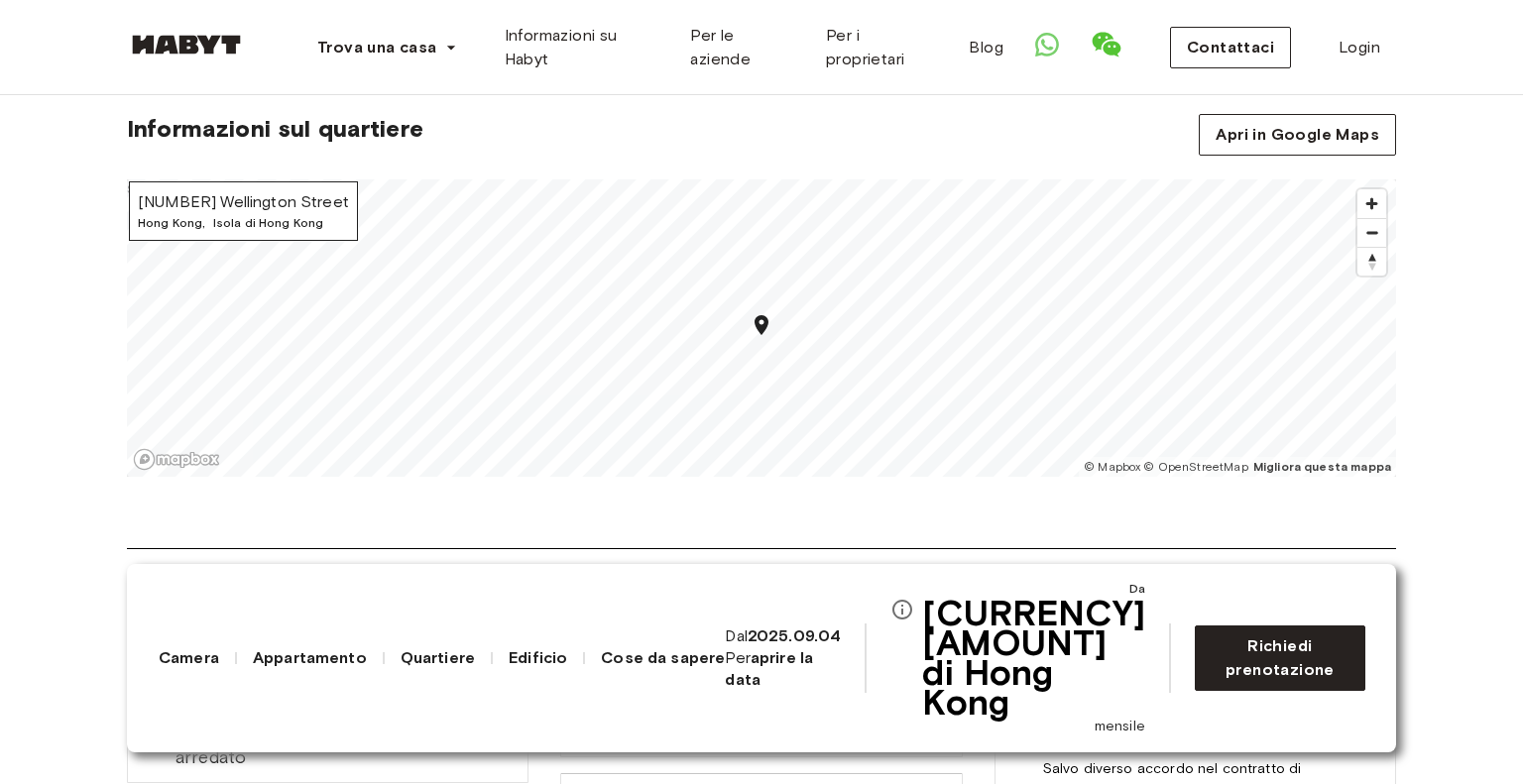 scroll, scrollTop: 2050, scrollLeft: 0, axis: vertical 